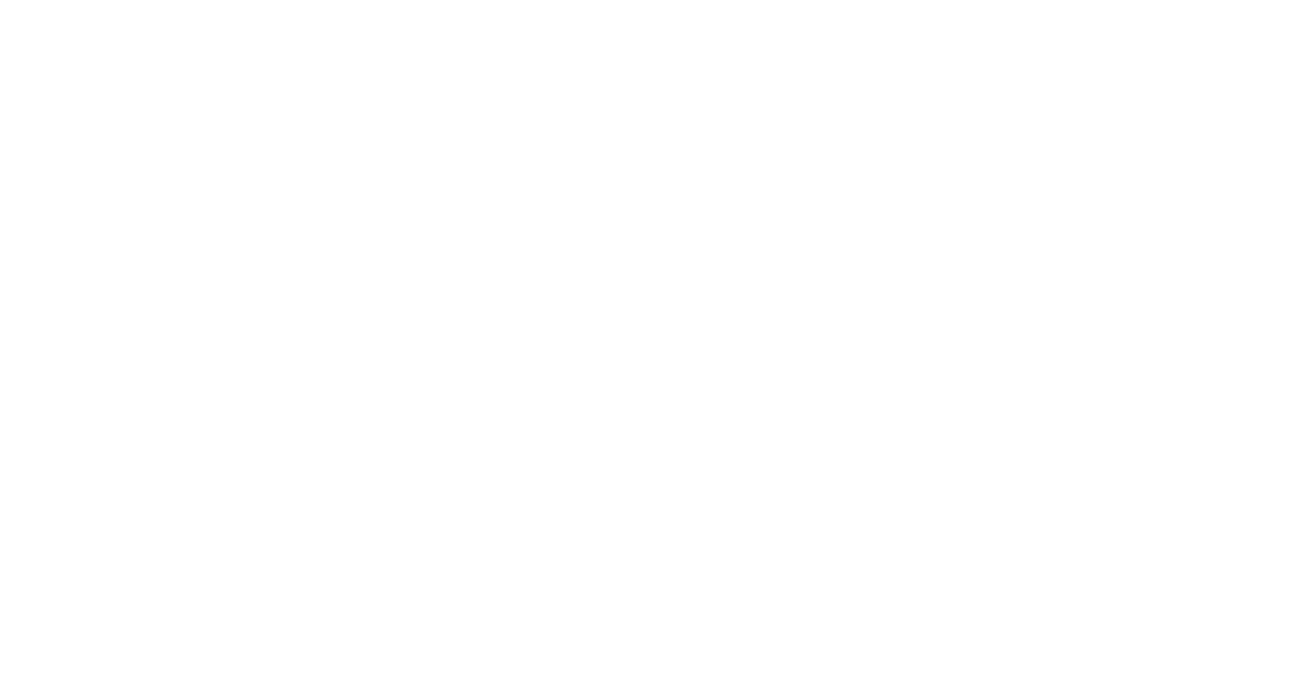 scroll, scrollTop: 0, scrollLeft: 0, axis: both 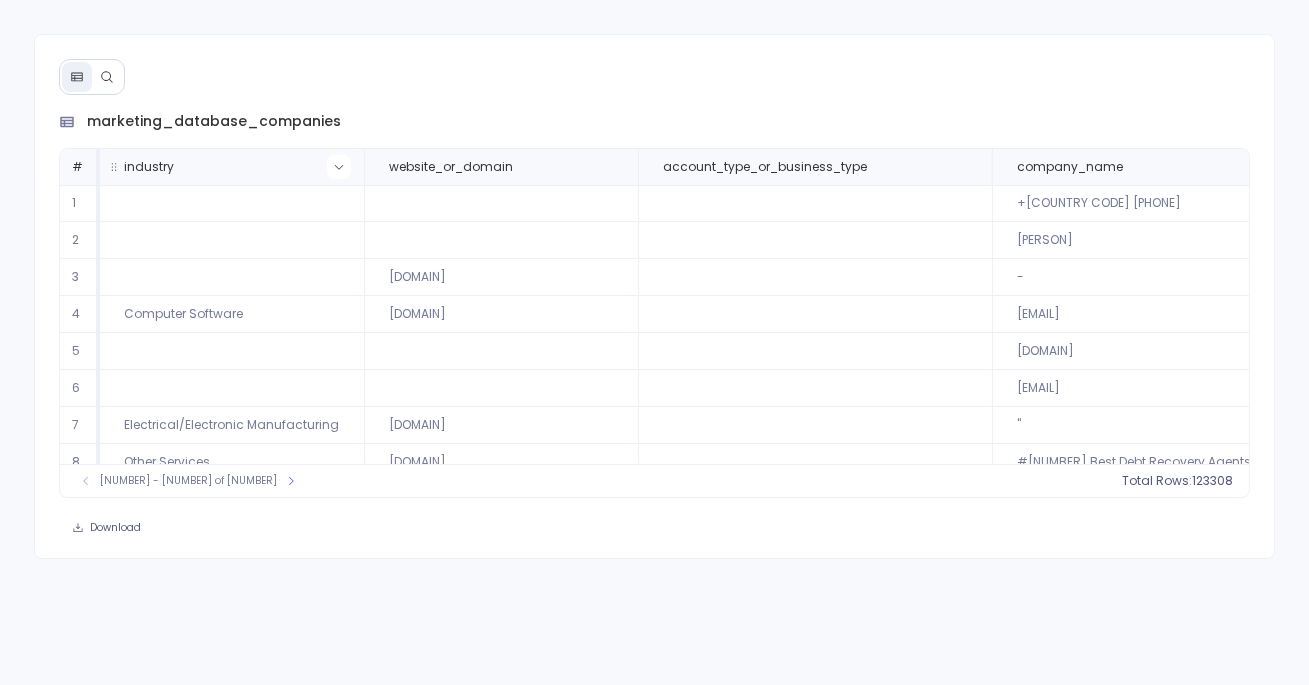 click 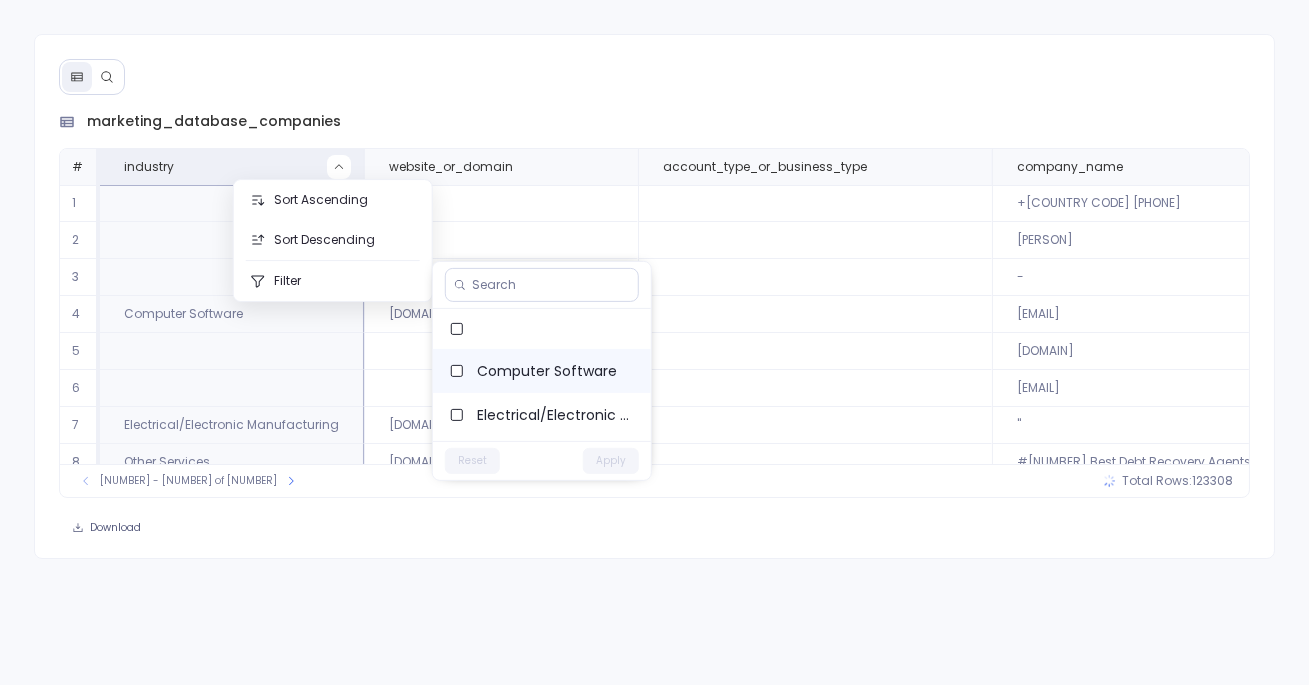 click on "Computer Software" at bounding box center [556, 371] 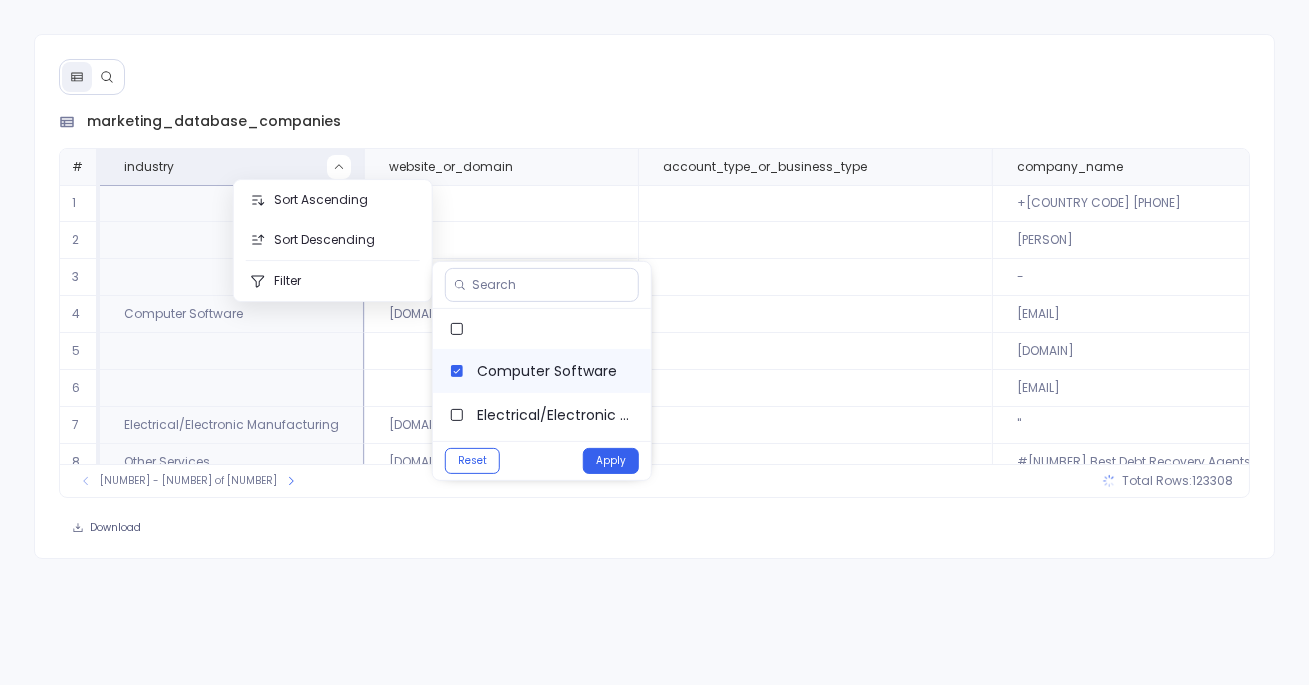 click on "Computer Software" at bounding box center [556, 371] 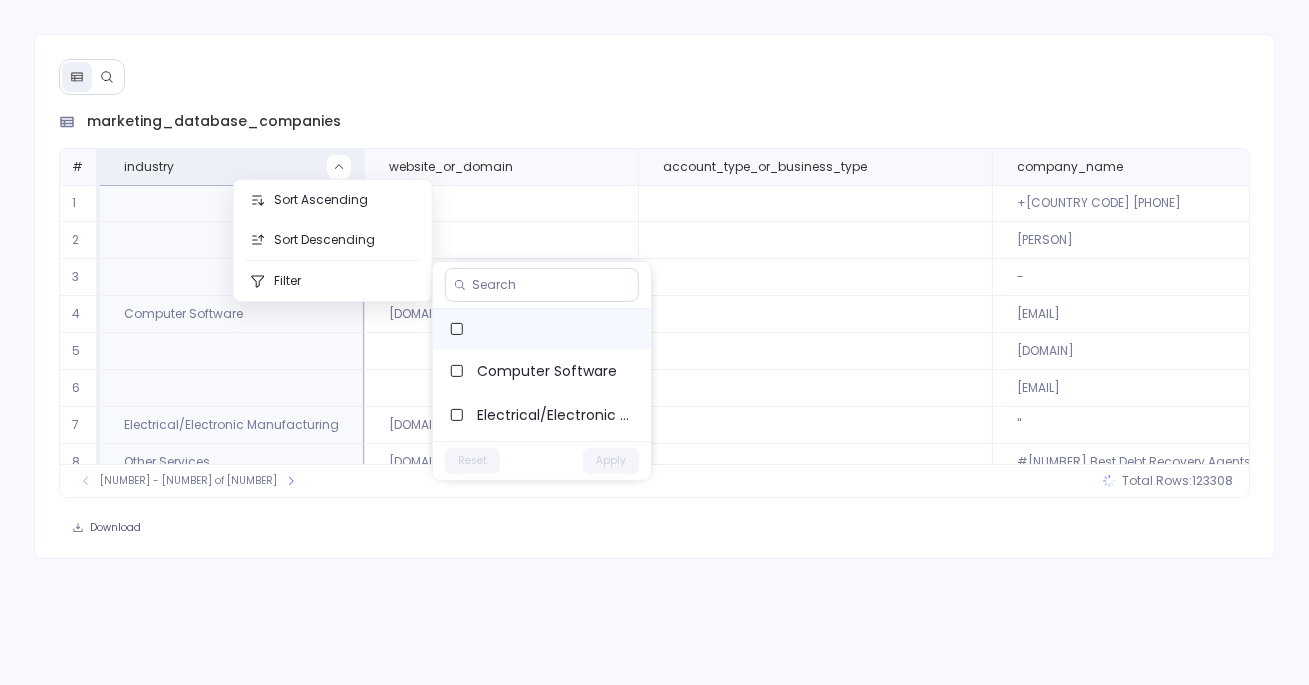 click at bounding box center (542, 329) 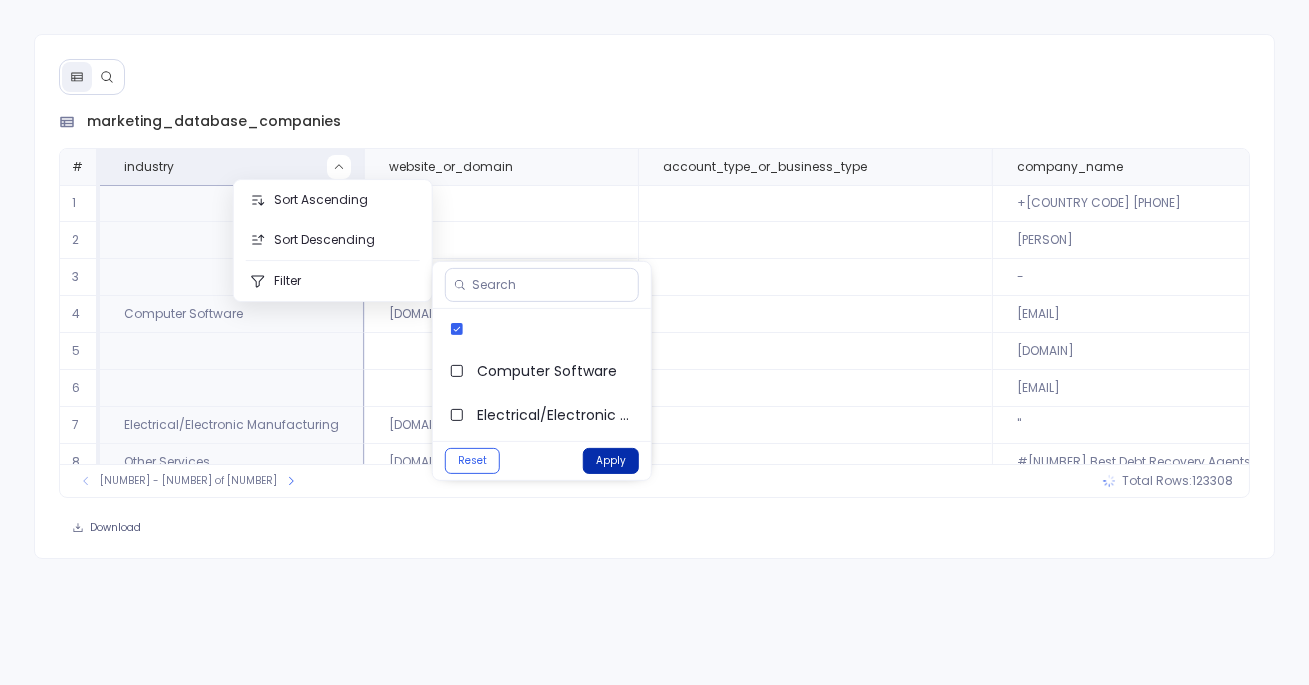 click on "Apply" at bounding box center [611, 461] 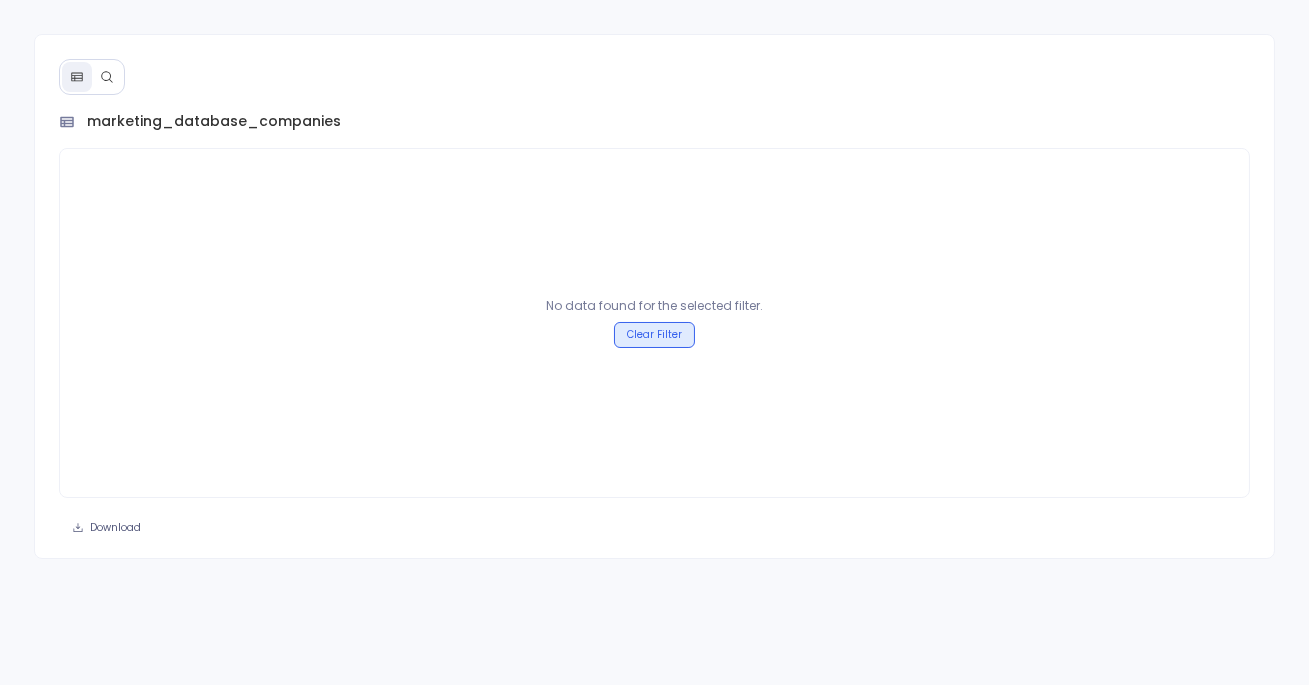 click on "Clear Filter" at bounding box center [654, 335] 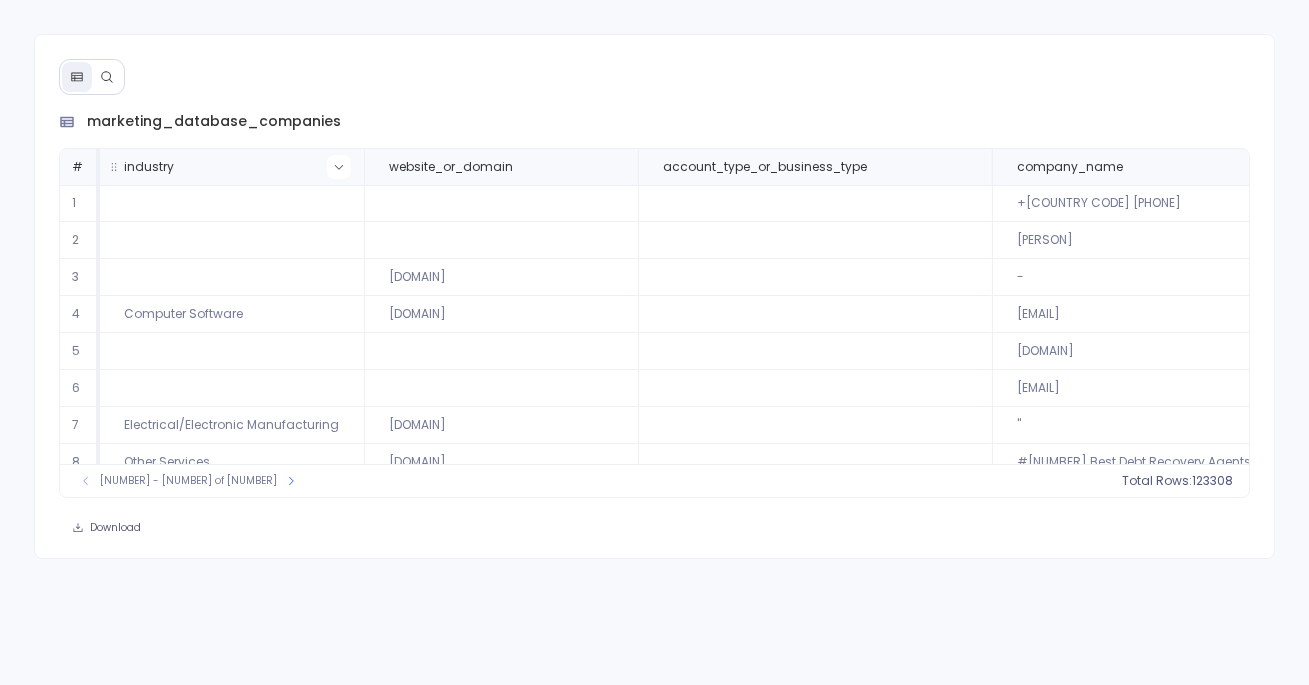 click at bounding box center [339, 167] 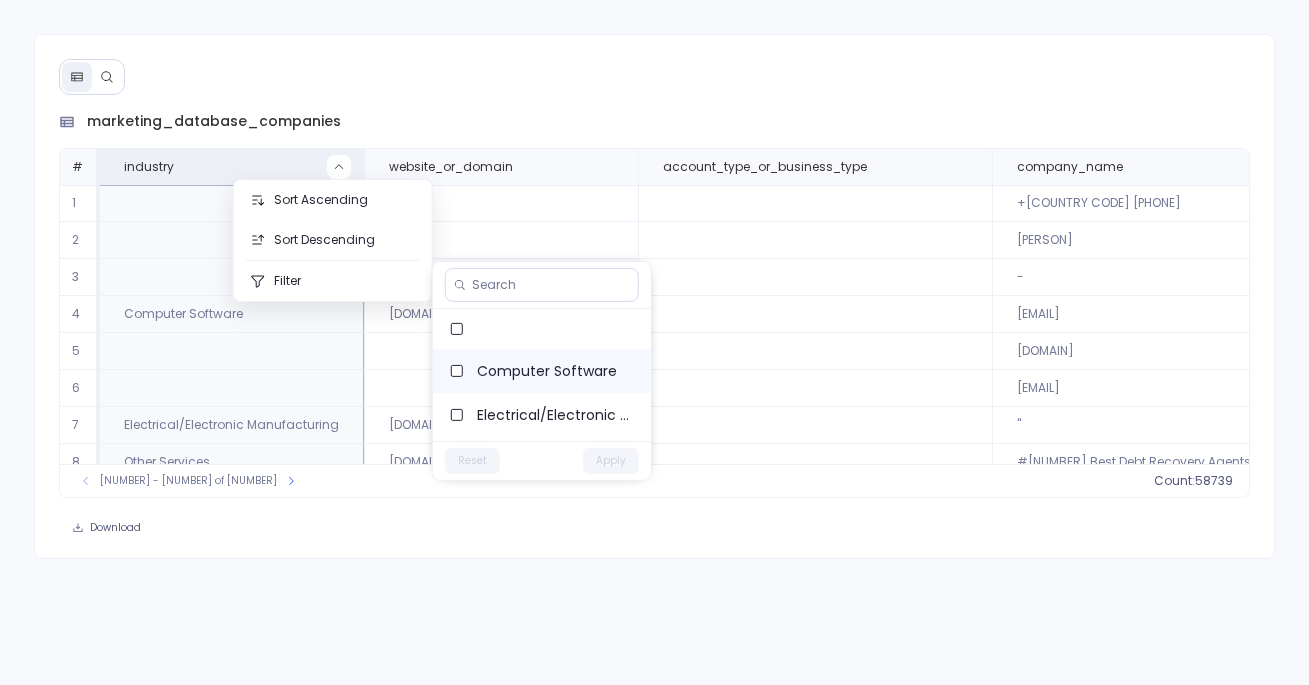 click on "Computer Software" at bounding box center [542, 371] 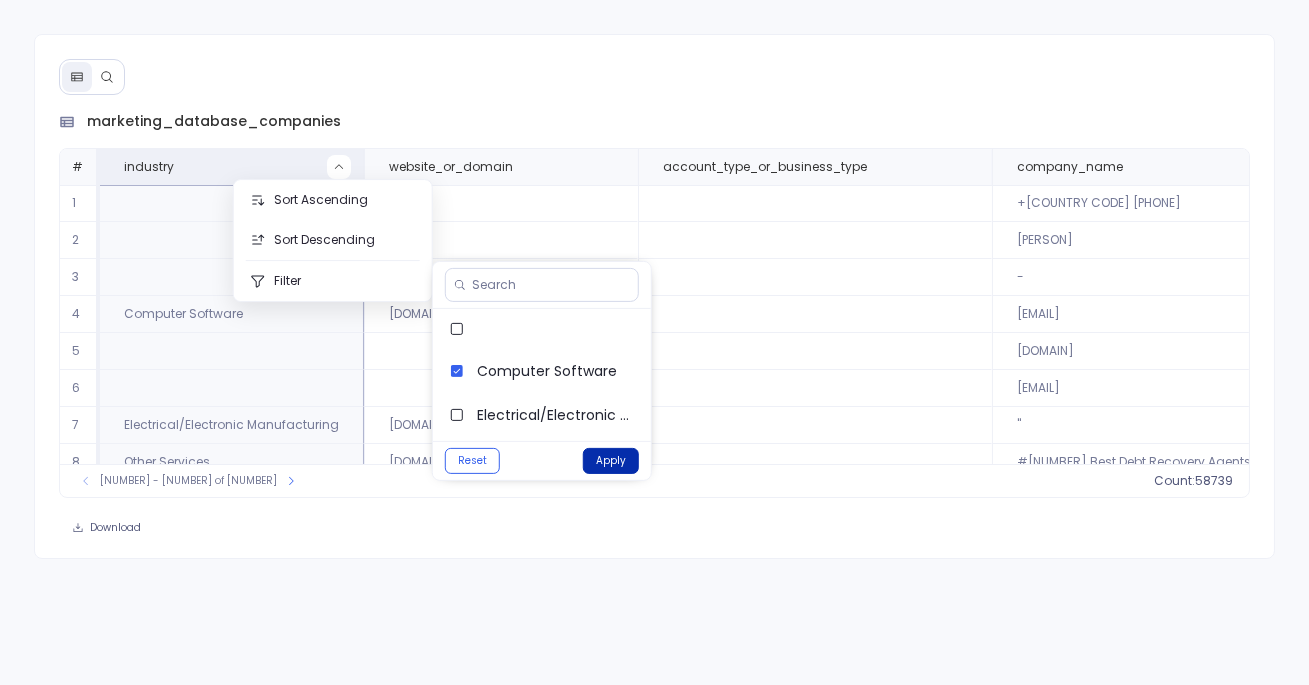 click on "Apply" at bounding box center (611, 461) 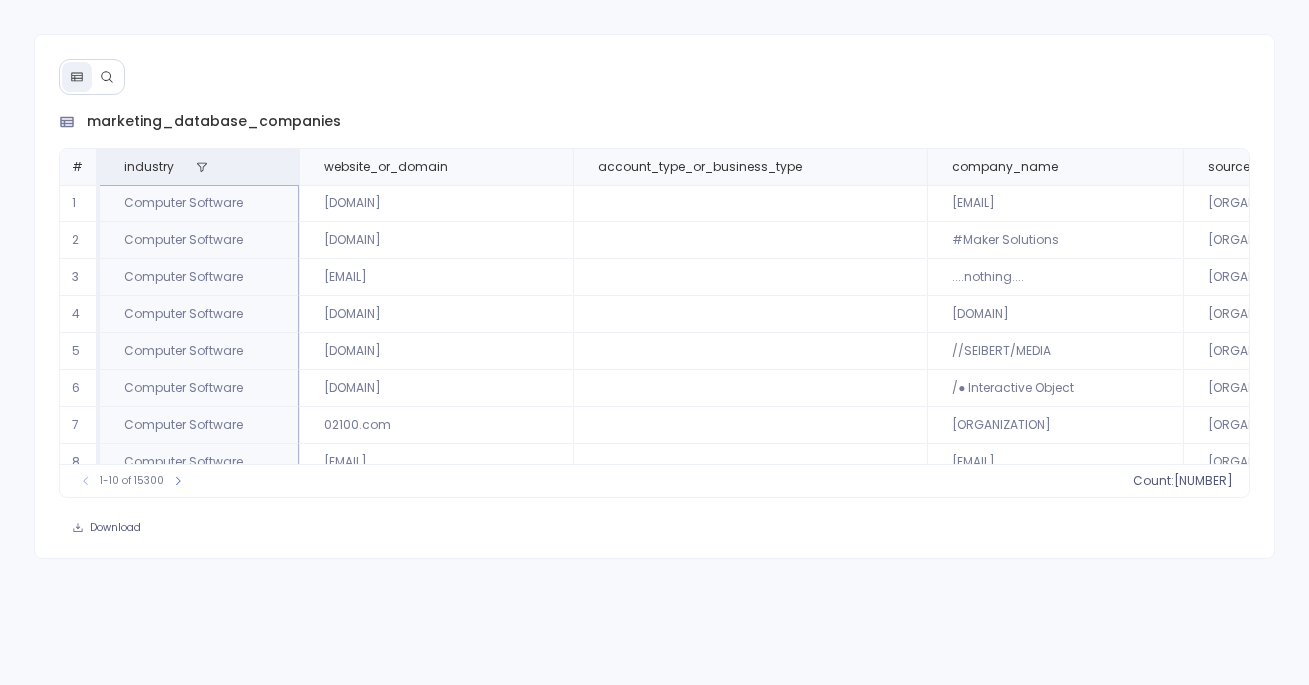 click on "1-10 of 15300" at bounding box center (132, 481) 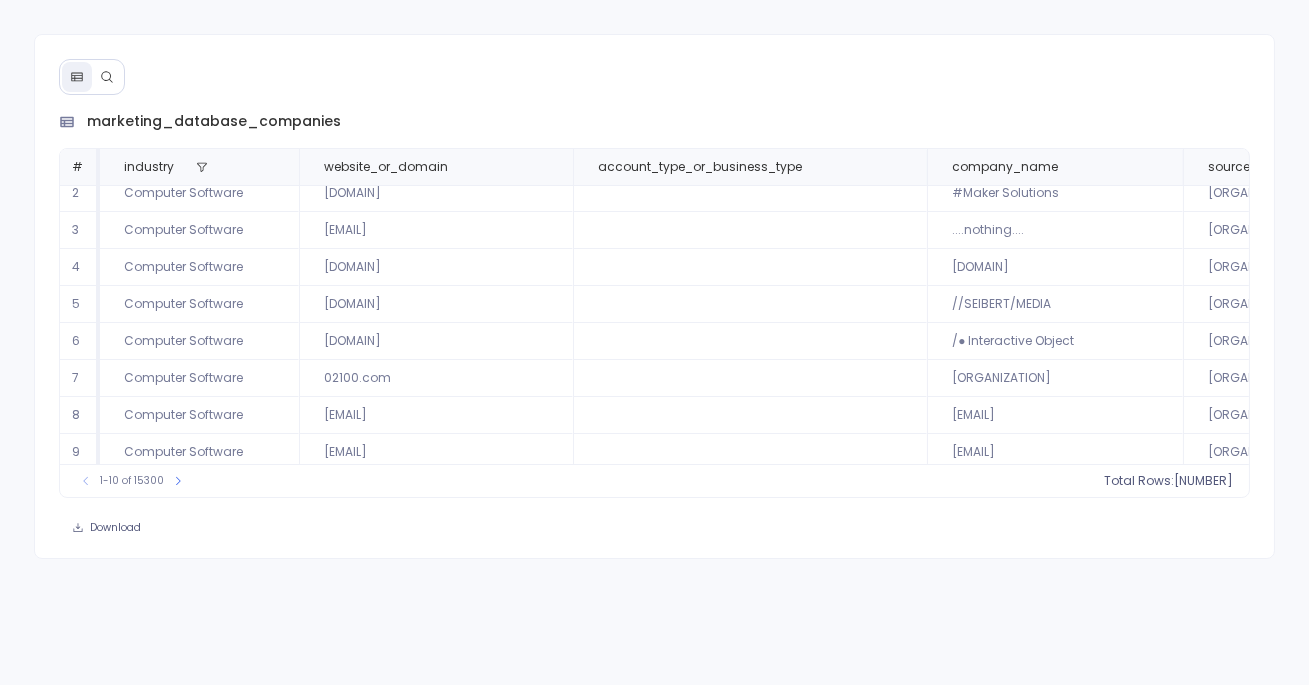 scroll, scrollTop: 48, scrollLeft: 0, axis: vertical 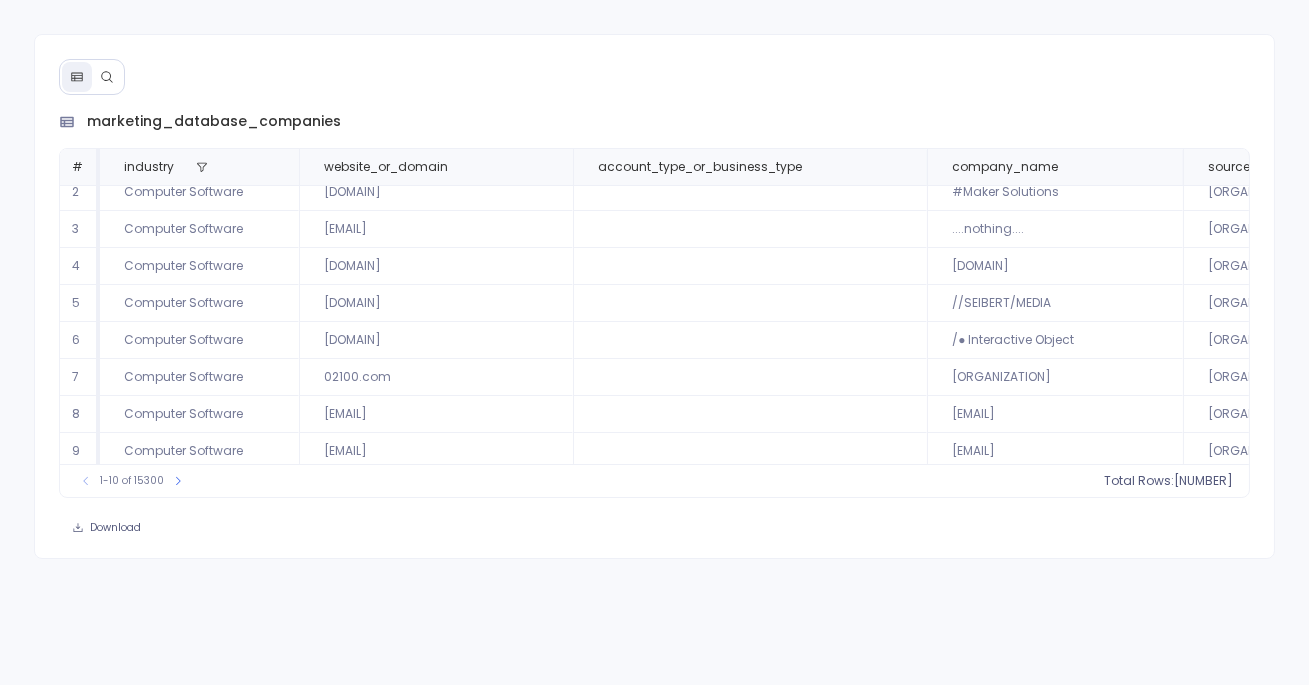 click at bounding box center (107, 77) 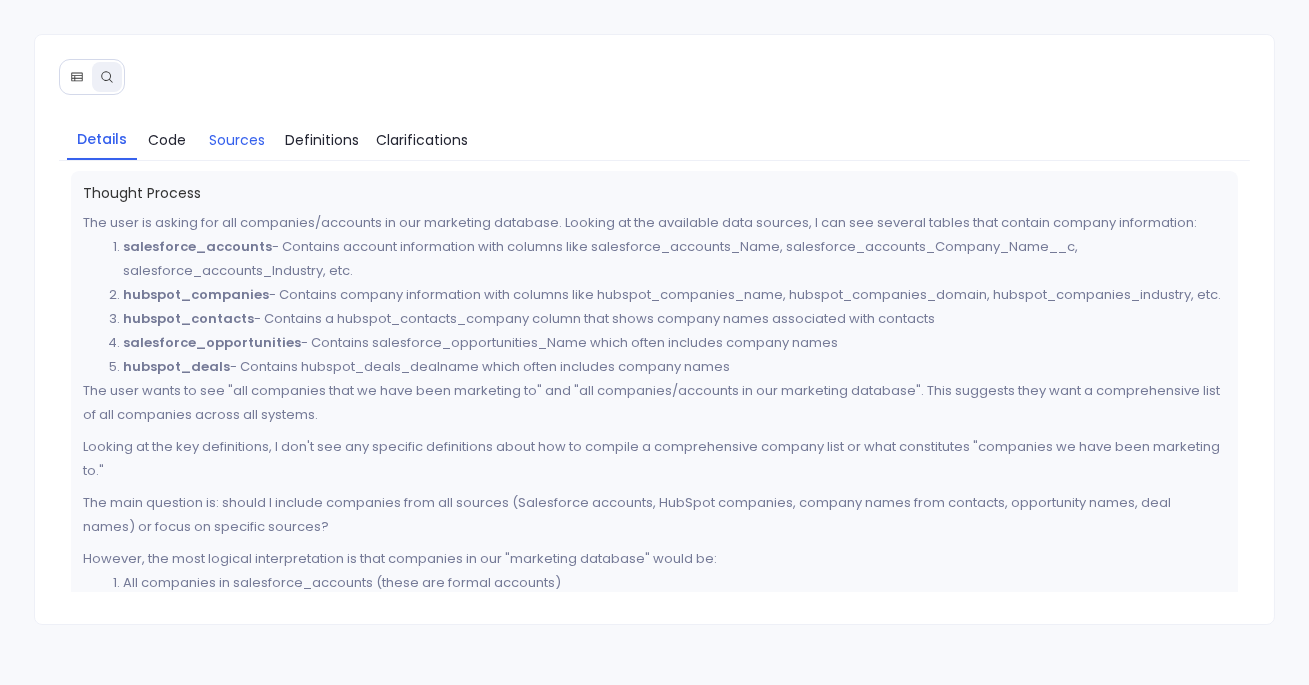 click on "Sources" at bounding box center [237, 140] 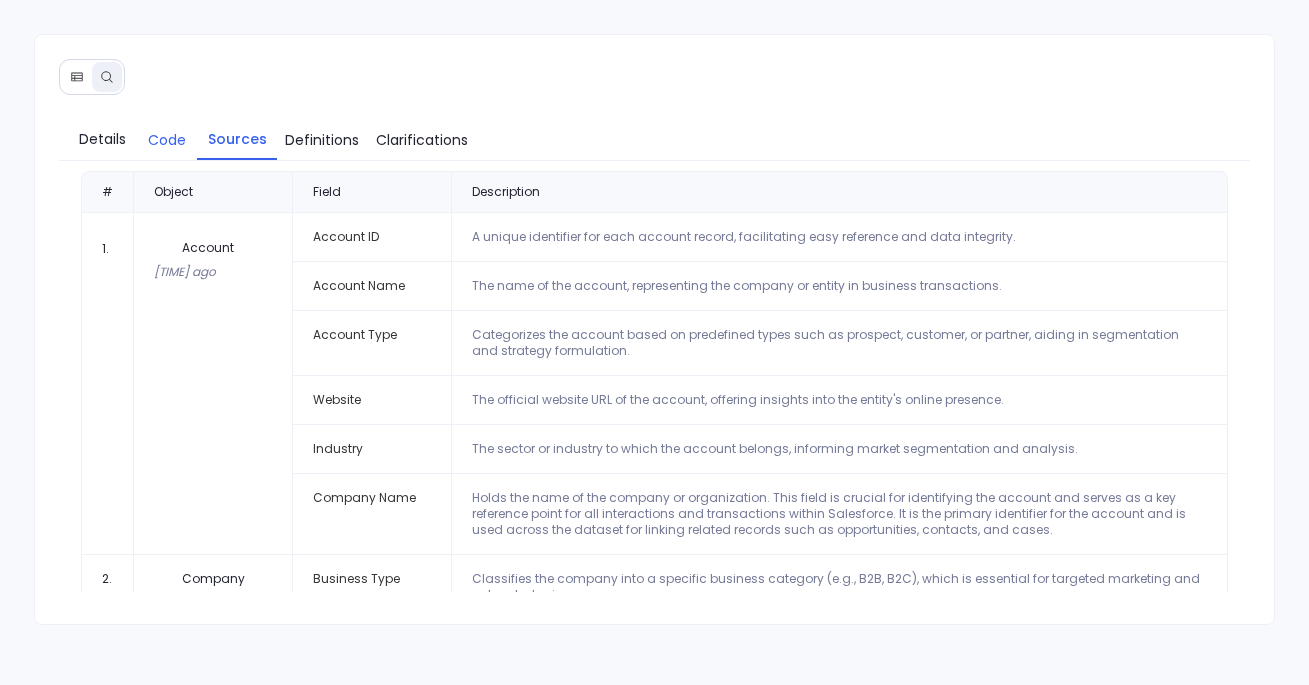 click on "Code" at bounding box center [167, 140] 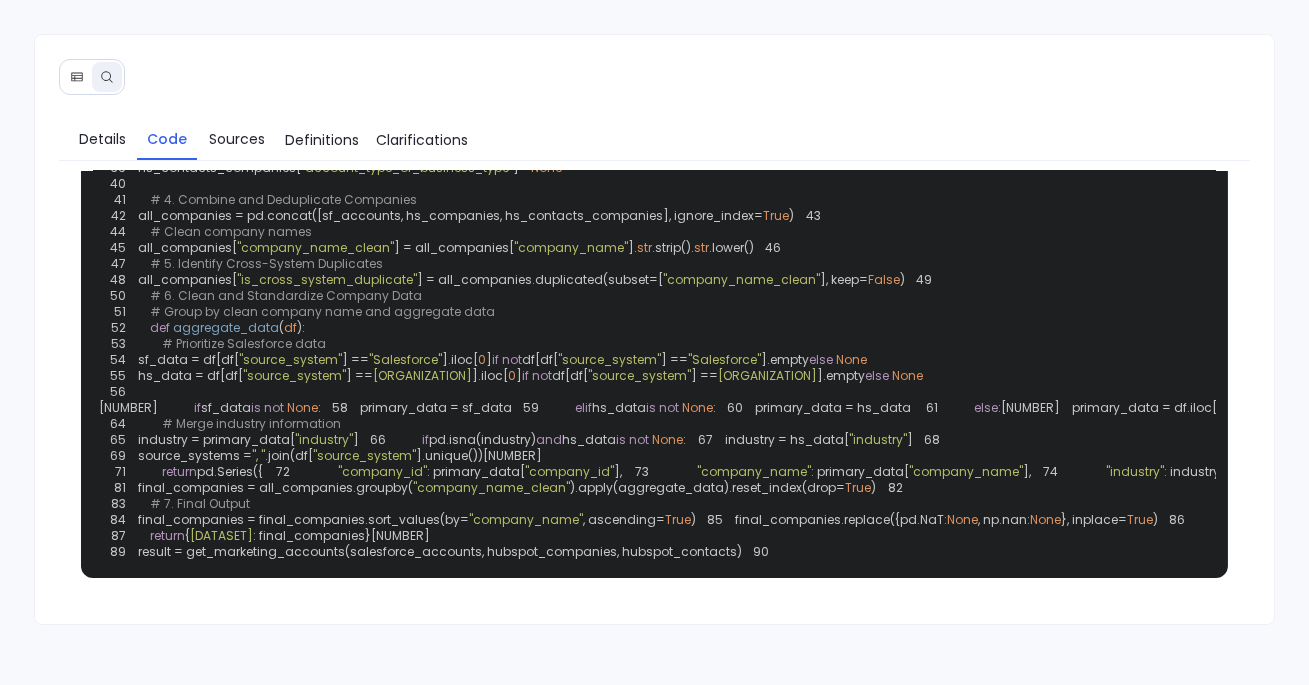 scroll, scrollTop: 338, scrollLeft: 0, axis: vertical 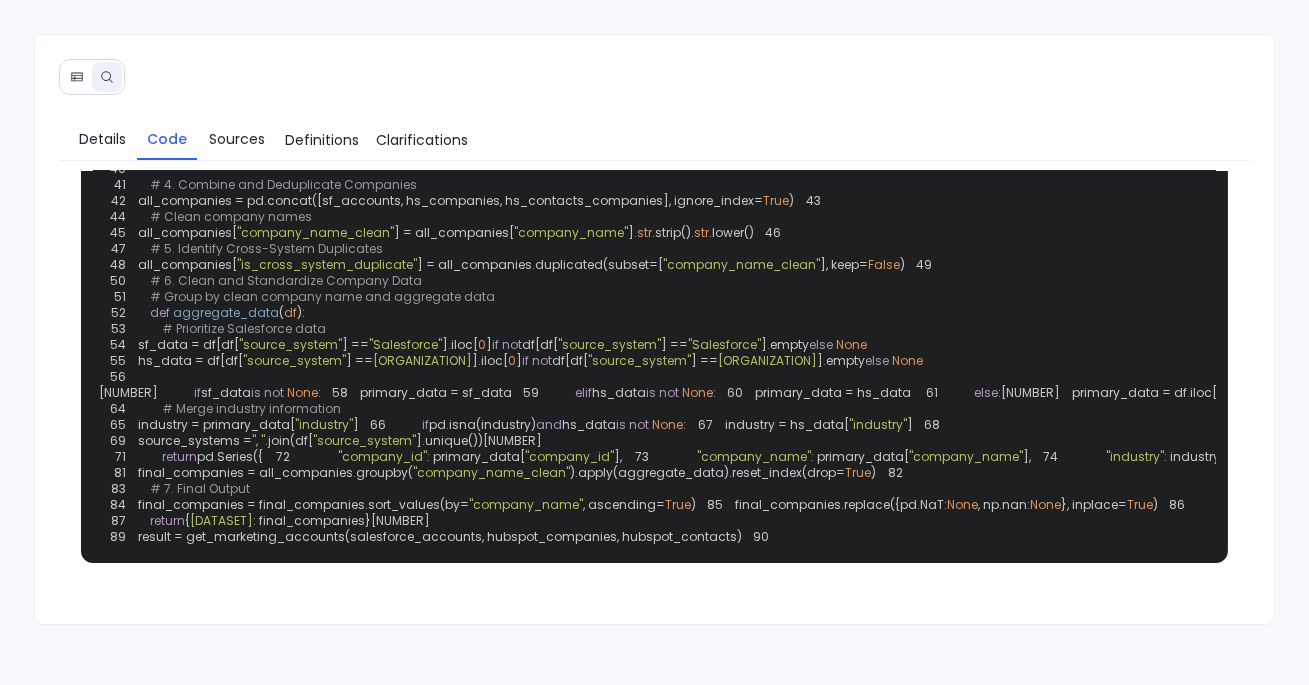click on ""company_id"" at bounding box center (345, 104) 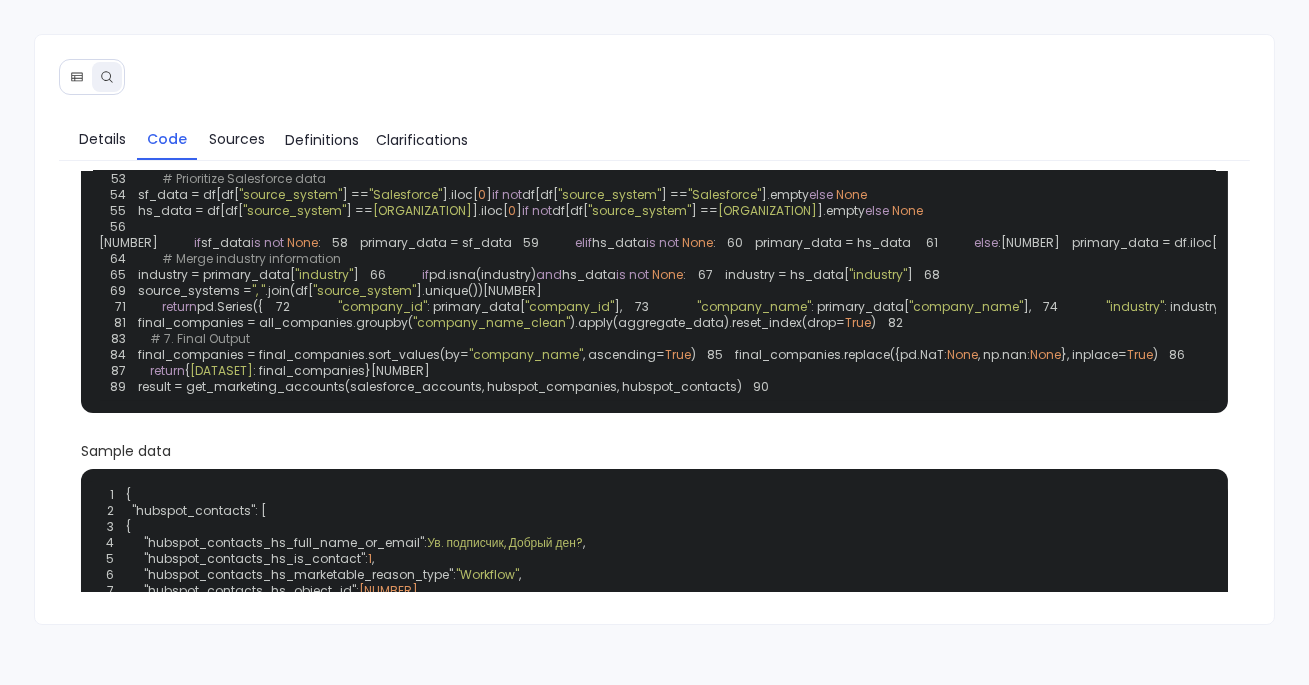 scroll, scrollTop: 490, scrollLeft: 0, axis: vertical 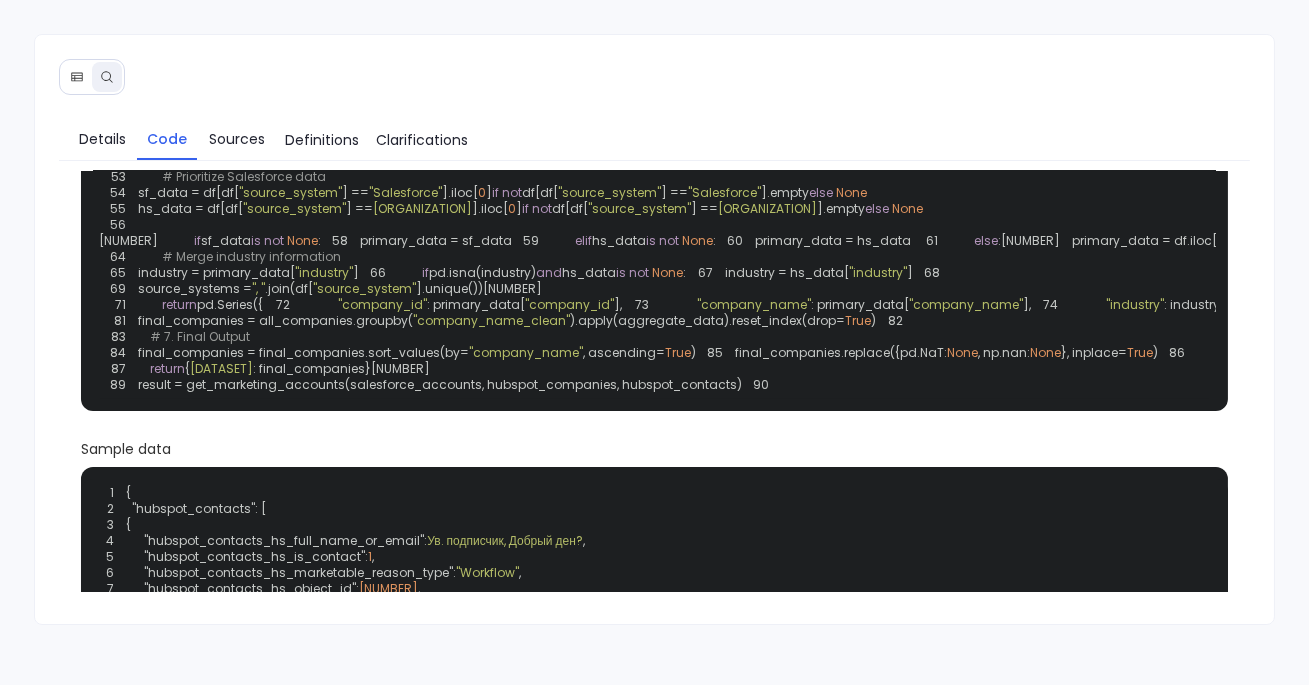 click on "1
2 def   get_marketing_accounts ( salesforce_accounts, hubspot_companies, hubspot_contacts ):
3      import  pandas  as  pd
4      import  numpy  as  np
5
6      # 1. Extract Salesforce Accounts
7     sf_accounts = salesforce_accounts.copy()
8     sf_accounts[ "company_name" ] = sf_accounts[ "salesforce_accounts_Company_Name__c" ].fillna(sf_accounts[ "salesforce_accounts_Name" ])
9     sf_accounts = sf_accounts.rename(columns={
10          "salesforce_accounts_Id" :  "company_id" ,
11          "salesforce_accounts_Industry" :  "industry" ,
12          "salesforce_accounts_Website" :  "website_or_domain" ,
13          "salesforce_accounts_Type" :  "account_type_or_business_type"
14     })
15     sf_accounts[ "source_system" ] =  "Salesforce"
16     sf_accounts = sf_accounts[[ "company_id" ,  "company_name" ,  "industry" ,  "website_or_domain" ,  "account_type_or_business_type" ,  "source_system" ]]
17
18      # 2. Extract HubSpot Companies
19 20 21          :  "company_id" ,
22 :" at bounding box center [654, 65] 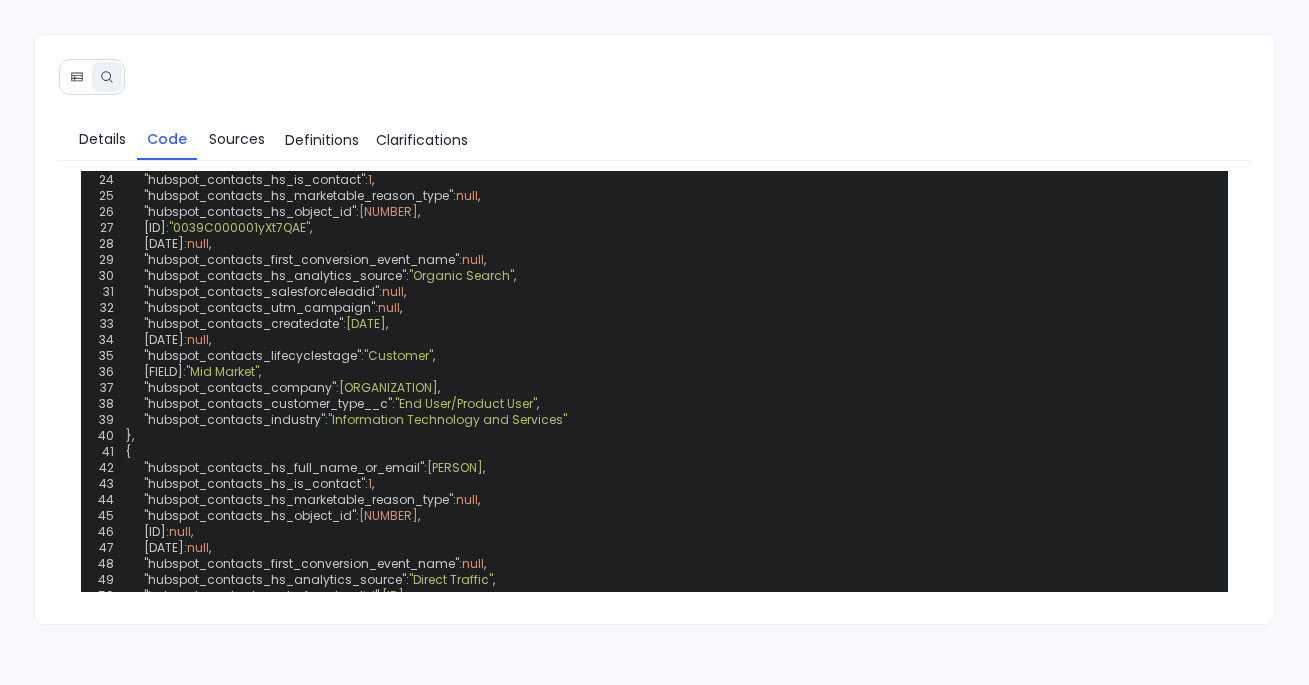 scroll, scrollTop: 1101, scrollLeft: 0, axis: vertical 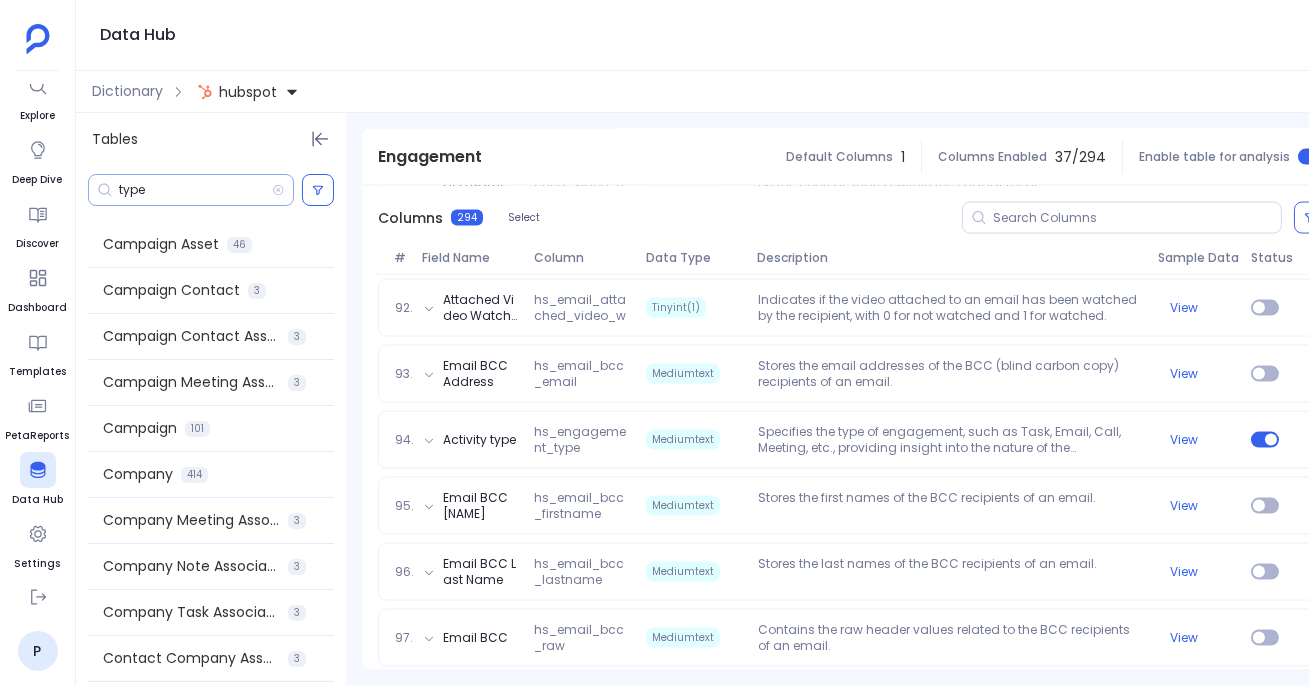 click on "type" at bounding box center (195, 190) 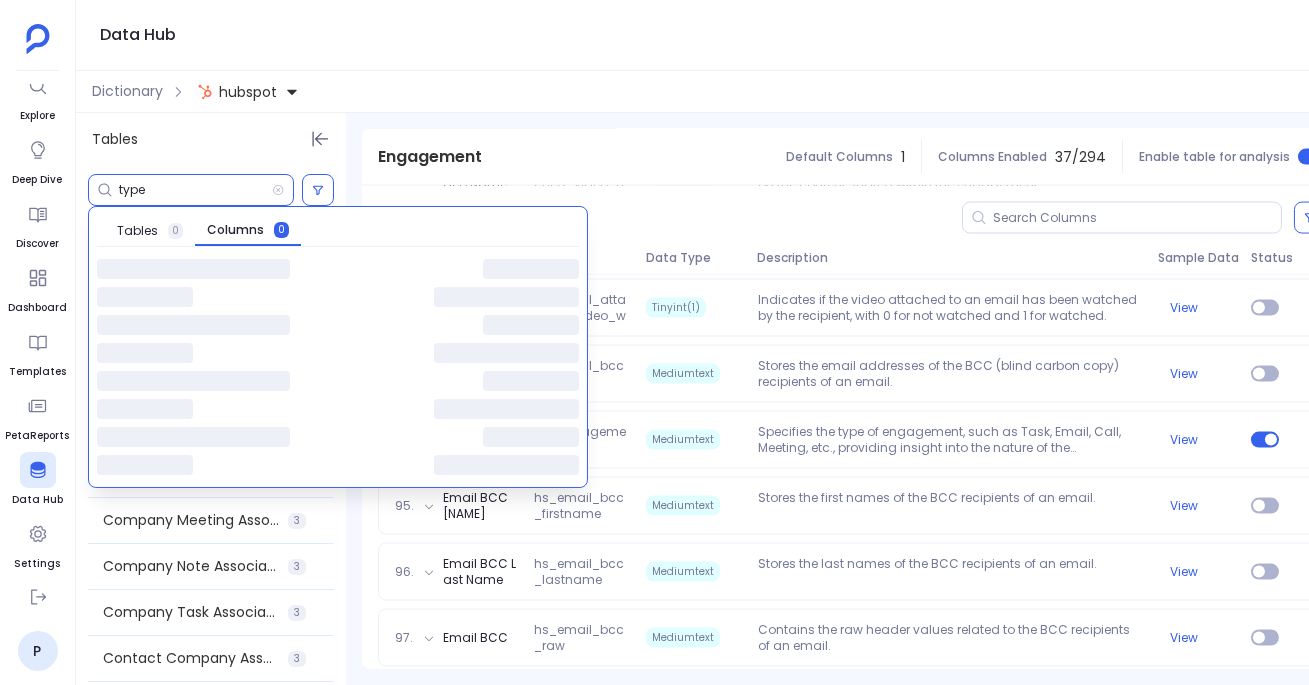 click on "type" at bounding box center [195, 190] 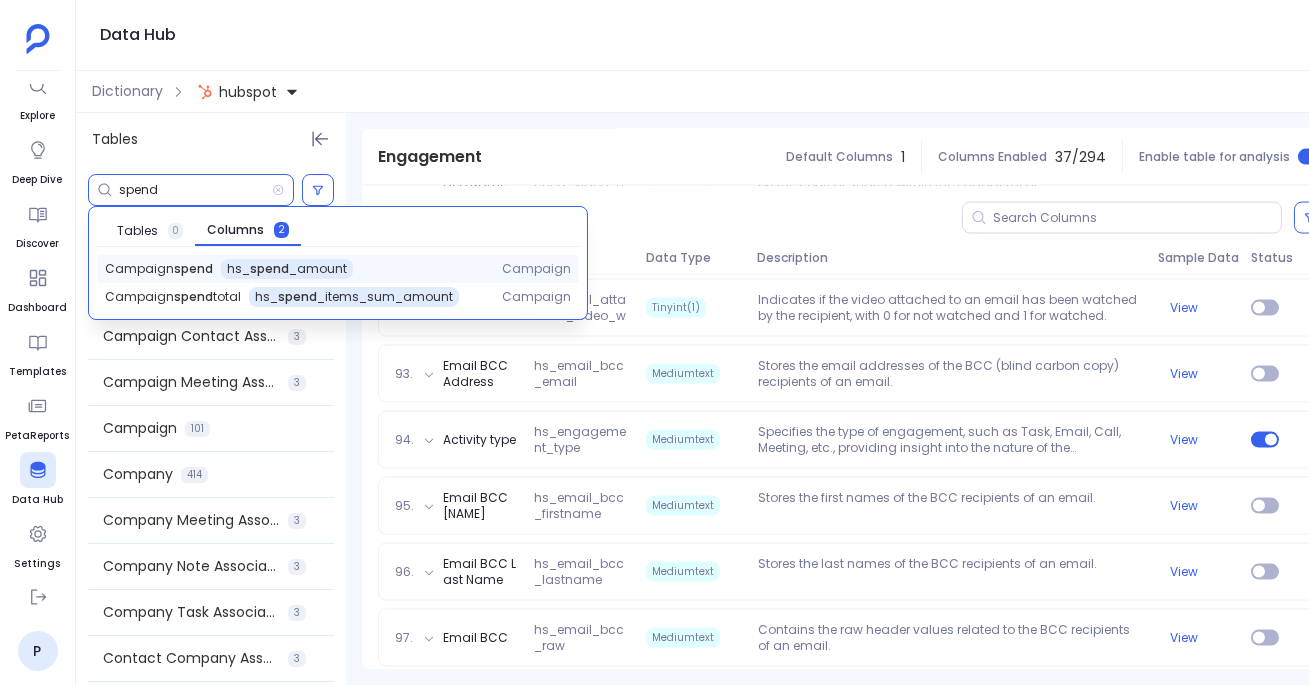 click on "Campaign  spend" at bounding box center [159, 269] 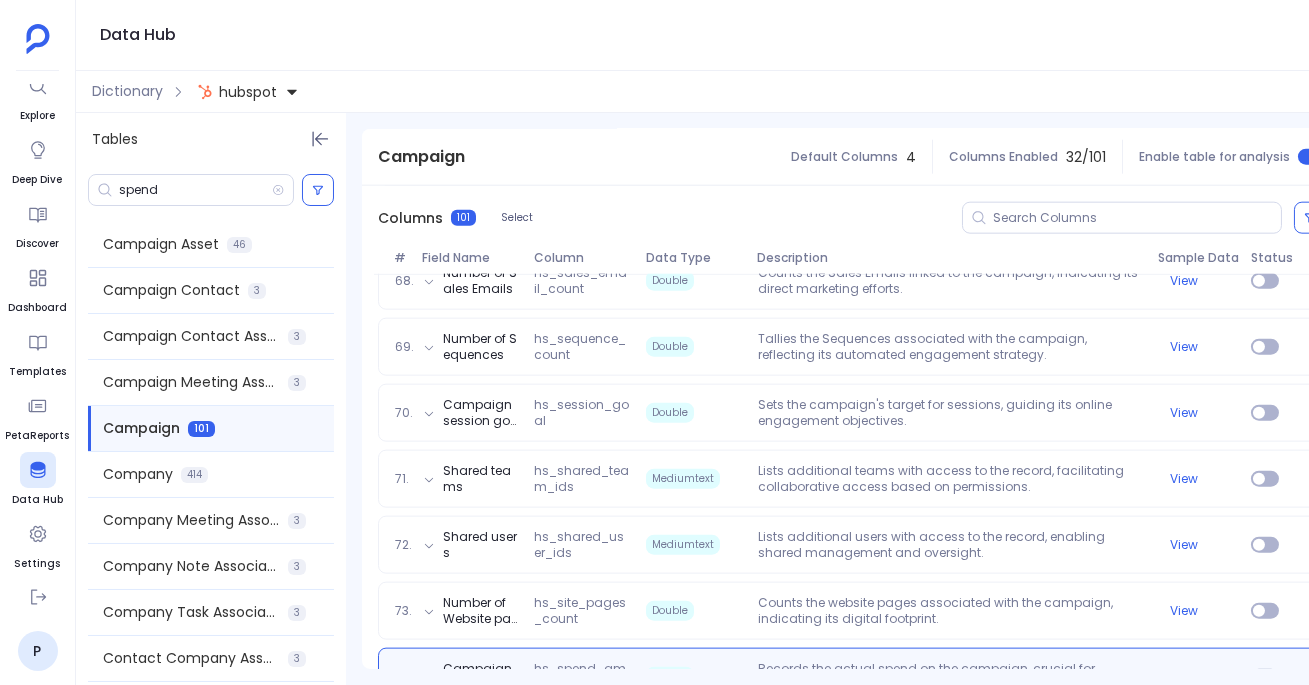 scroll, scrollTop: 4979, scrollLeft: 0, axis: vertical 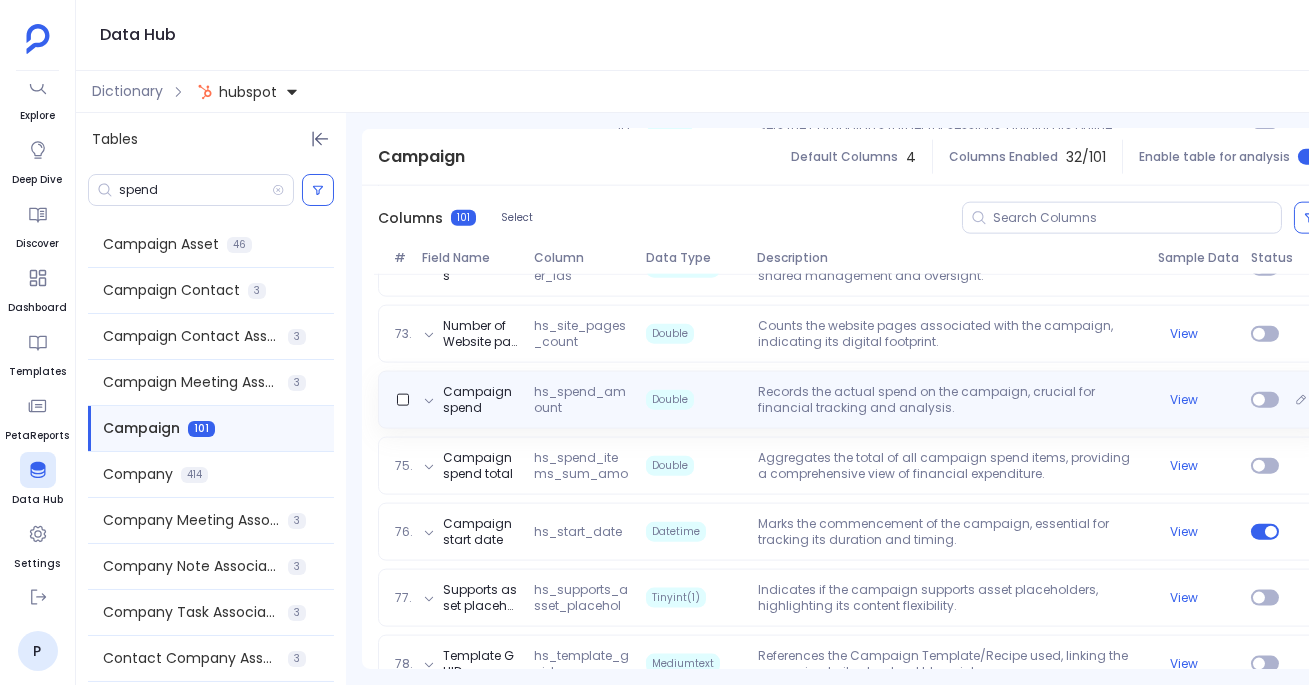 click on "Records the actual spend on the campaign, crucial for financial tracking and analysis." at bounding box center (950, 400) 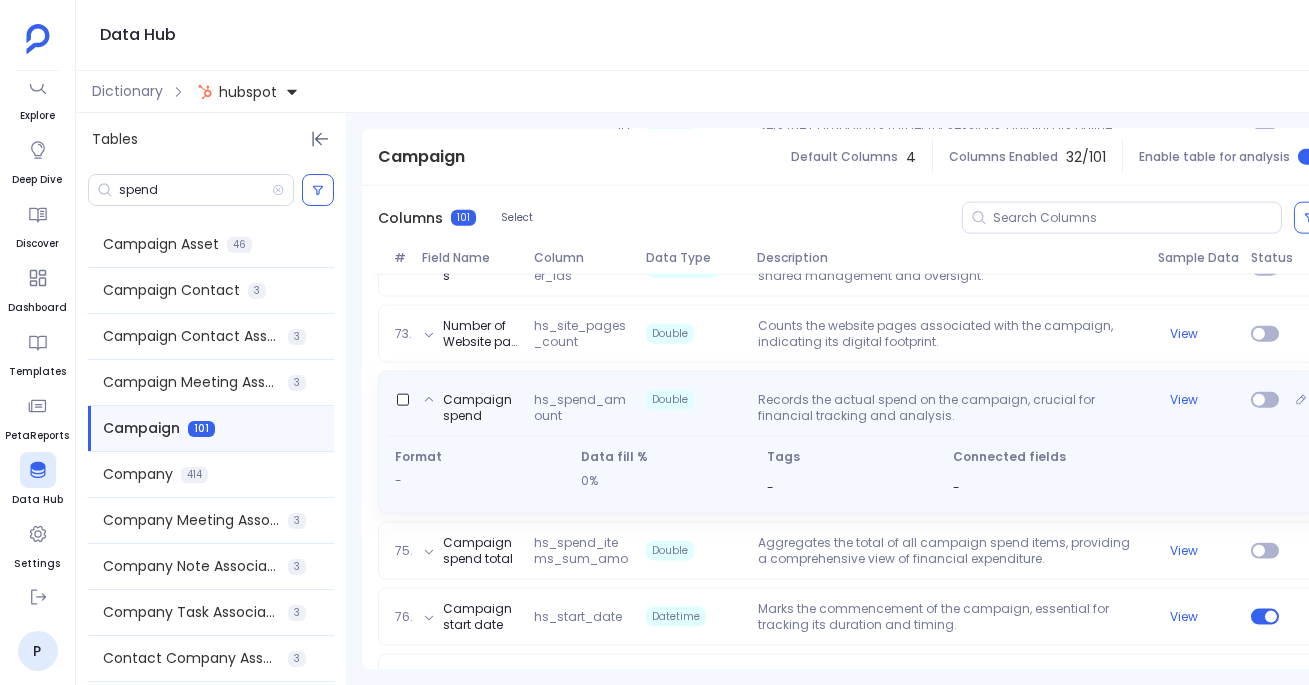 click on "Records the actual spend on the campaign, crucial for financial tracking and analysis." at bounding box center [950, 408] 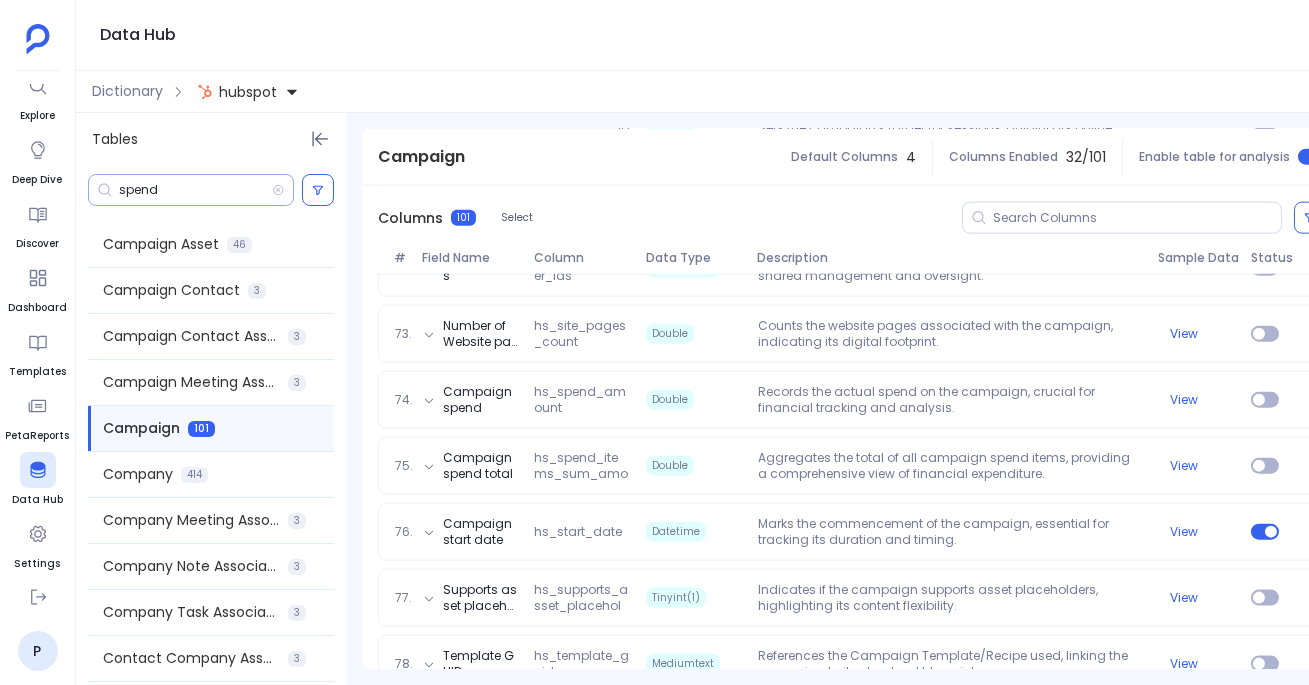 click on "spend" at bounding box center (191, 190) 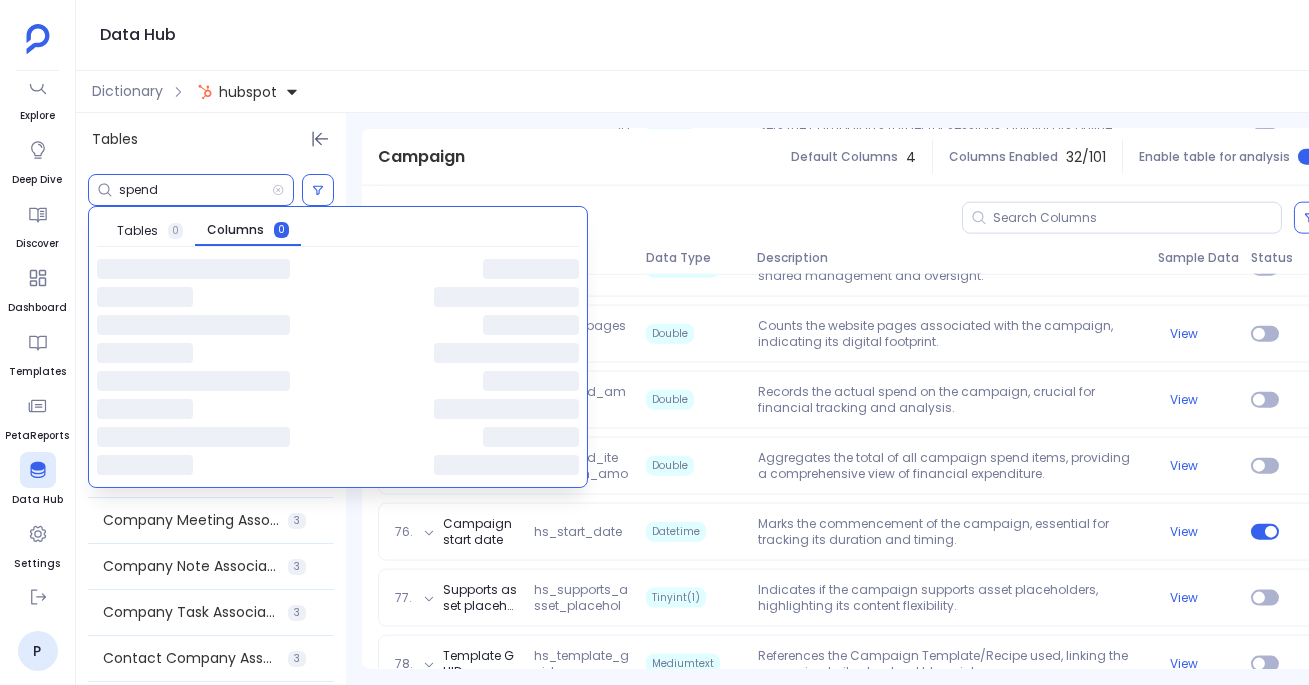 click on "spend" at bounding box center [195, 190] 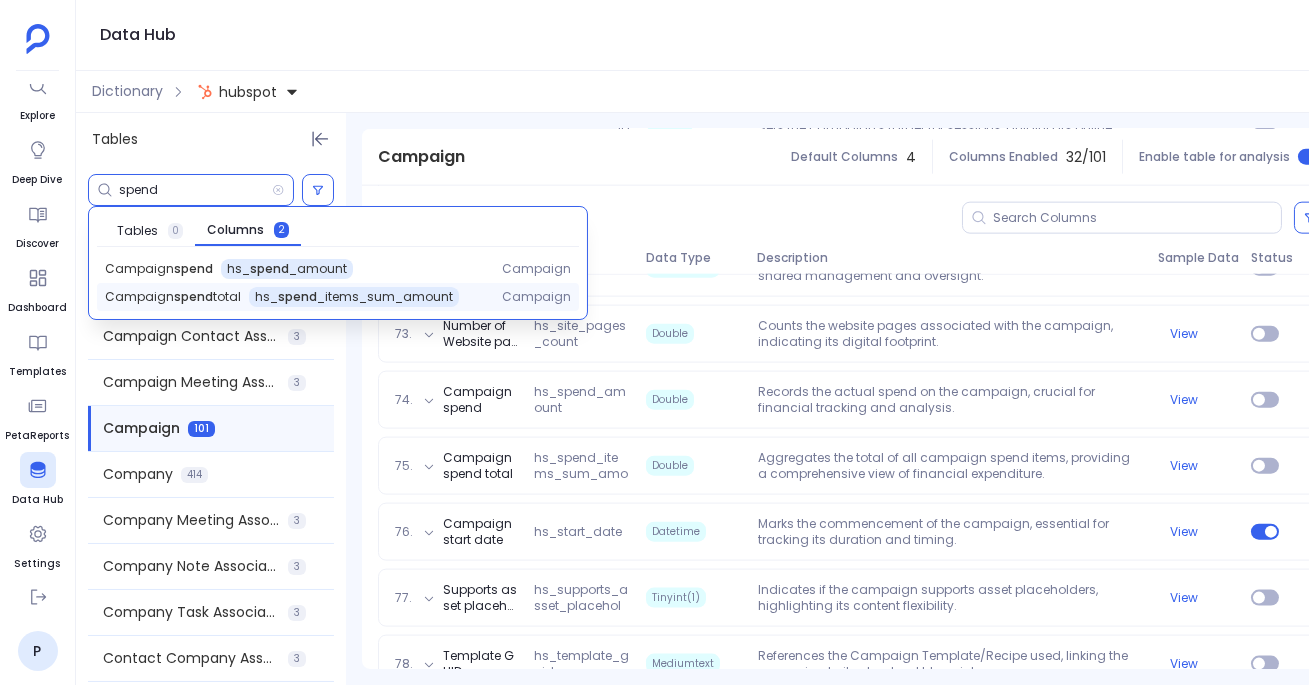 click on "Campaign  spend  total hs_ spend _items_sum_amount" at bounding box center (287, 297) 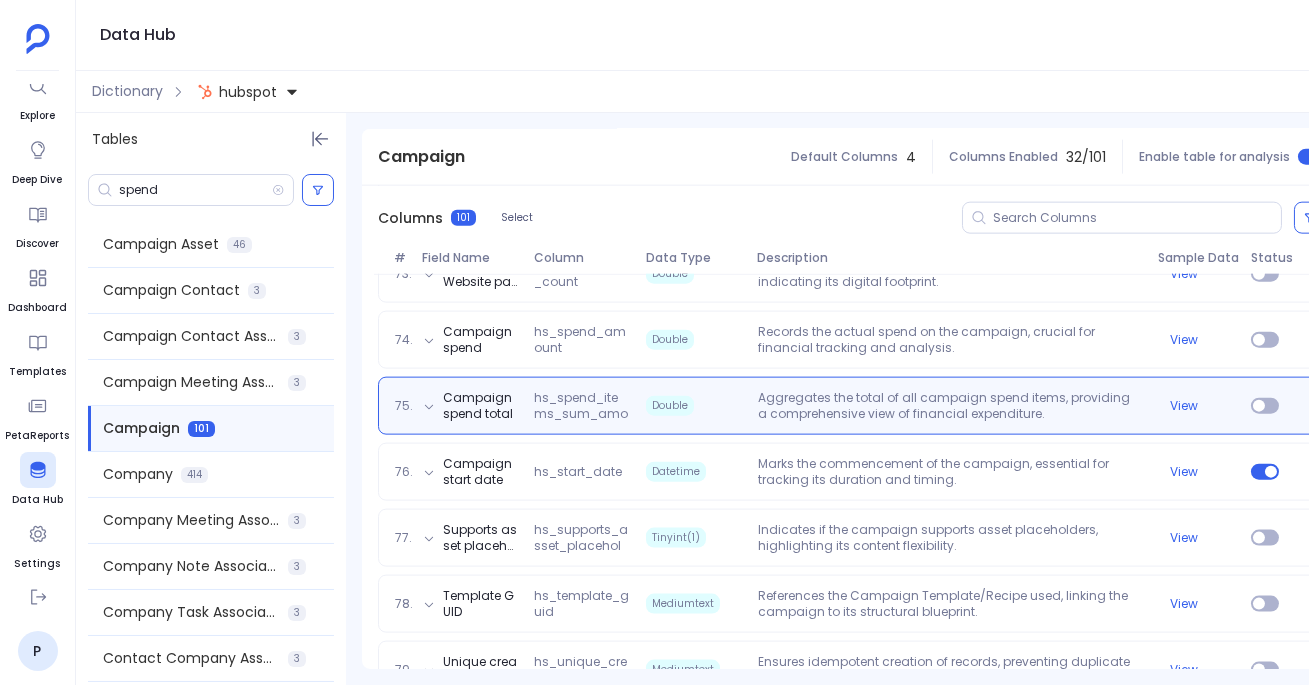 scroll, scrollTop: 5045, scrollLeft: 0, axis: vertical 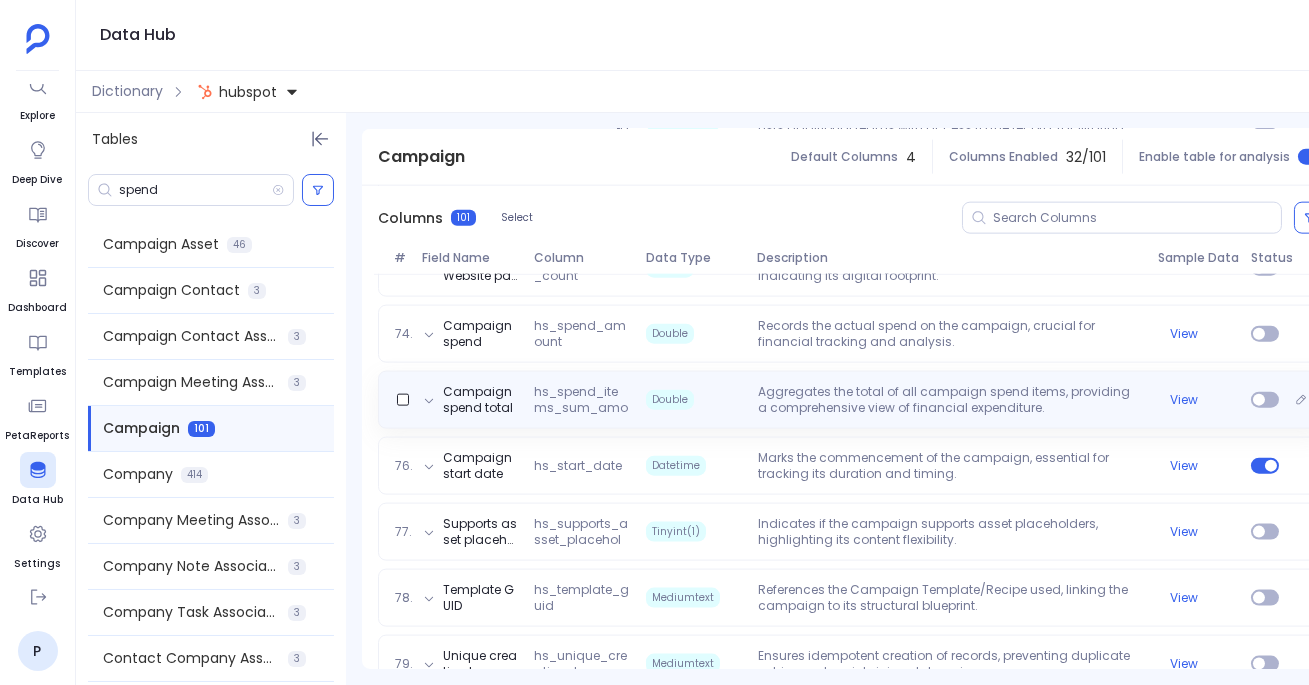 click on "Aggregates the total of all campaign spend items, providing a comprehensive view of financial expenditure." at bounding box center (950, 400) 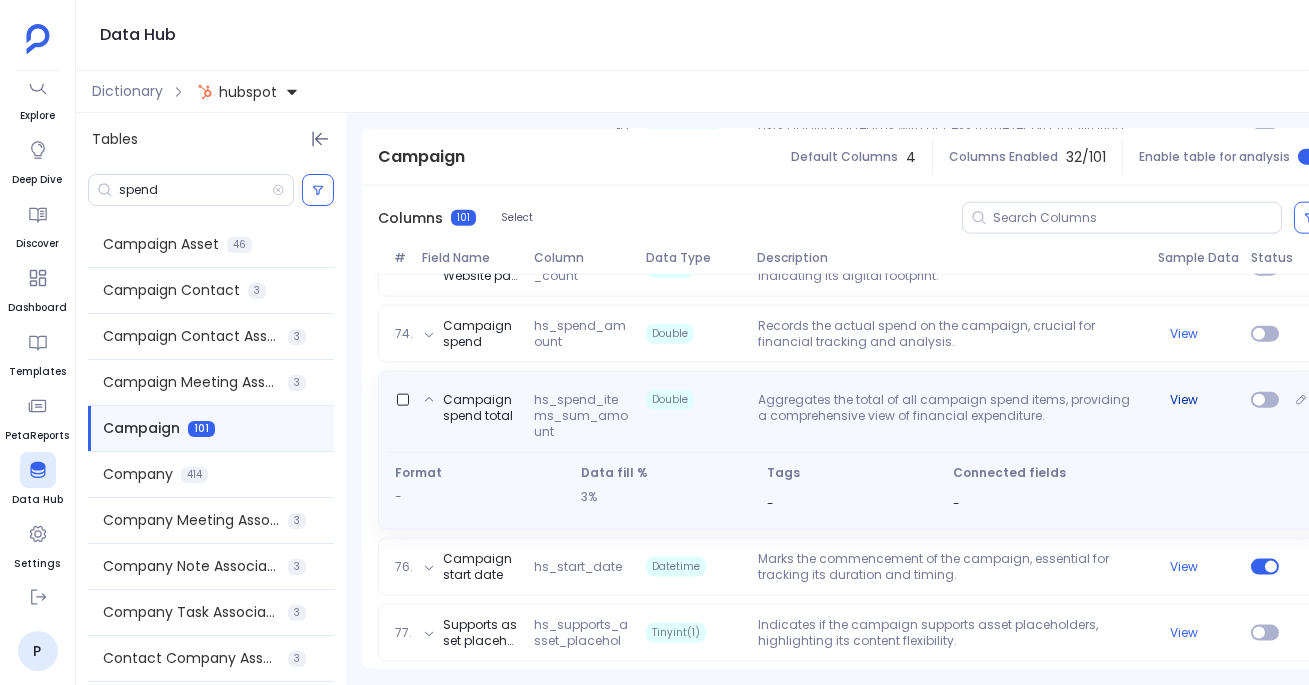 click on "View" at bounding box center [1184, 400] 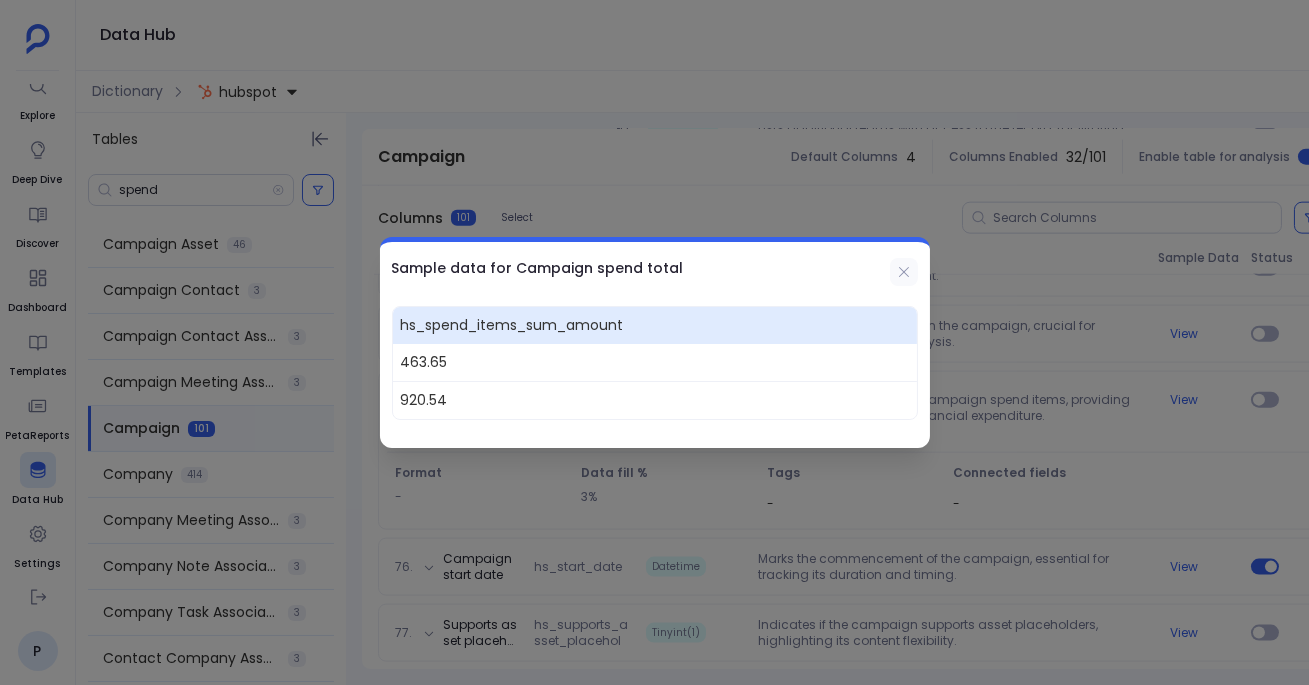 click 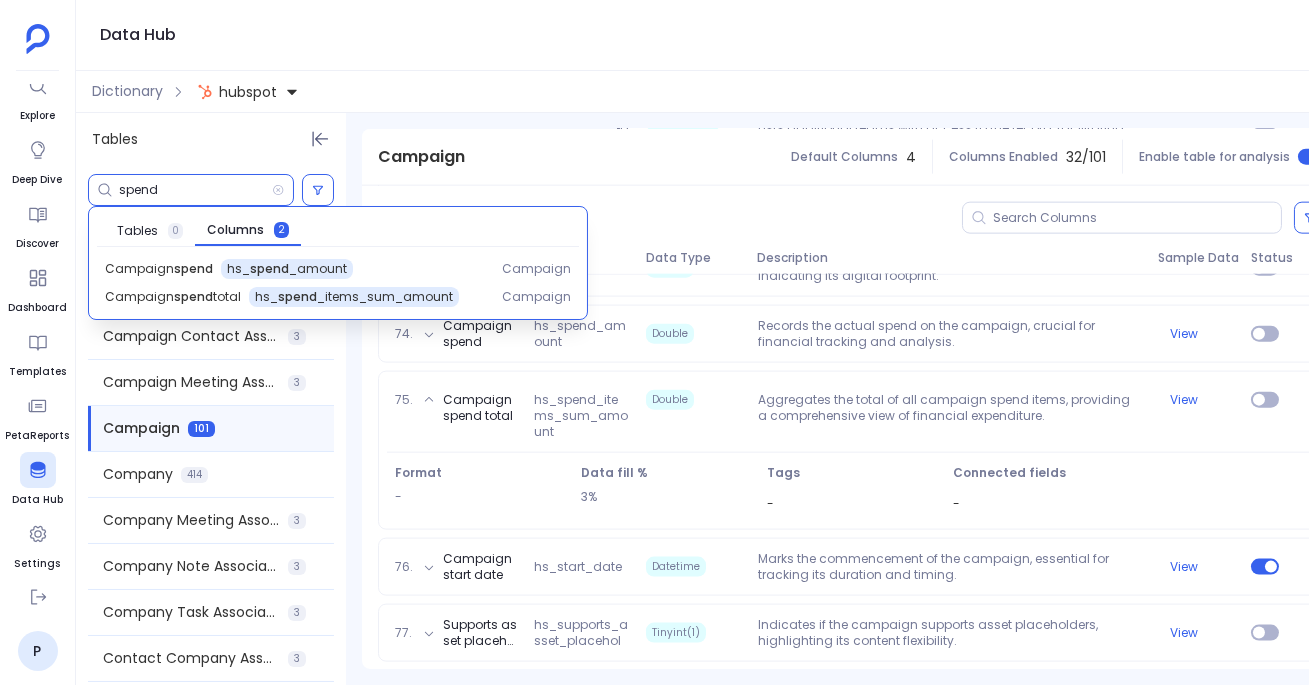 click on "spend" at bounding box center [195, 190] 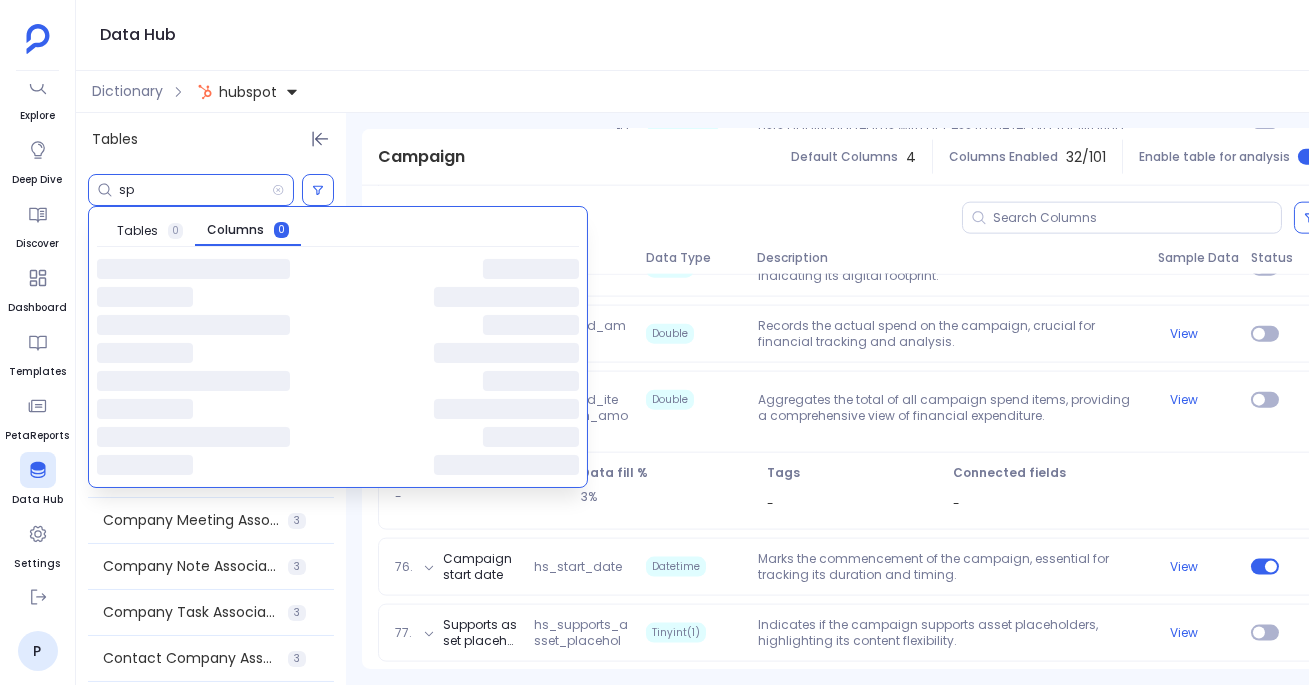 type on "s" 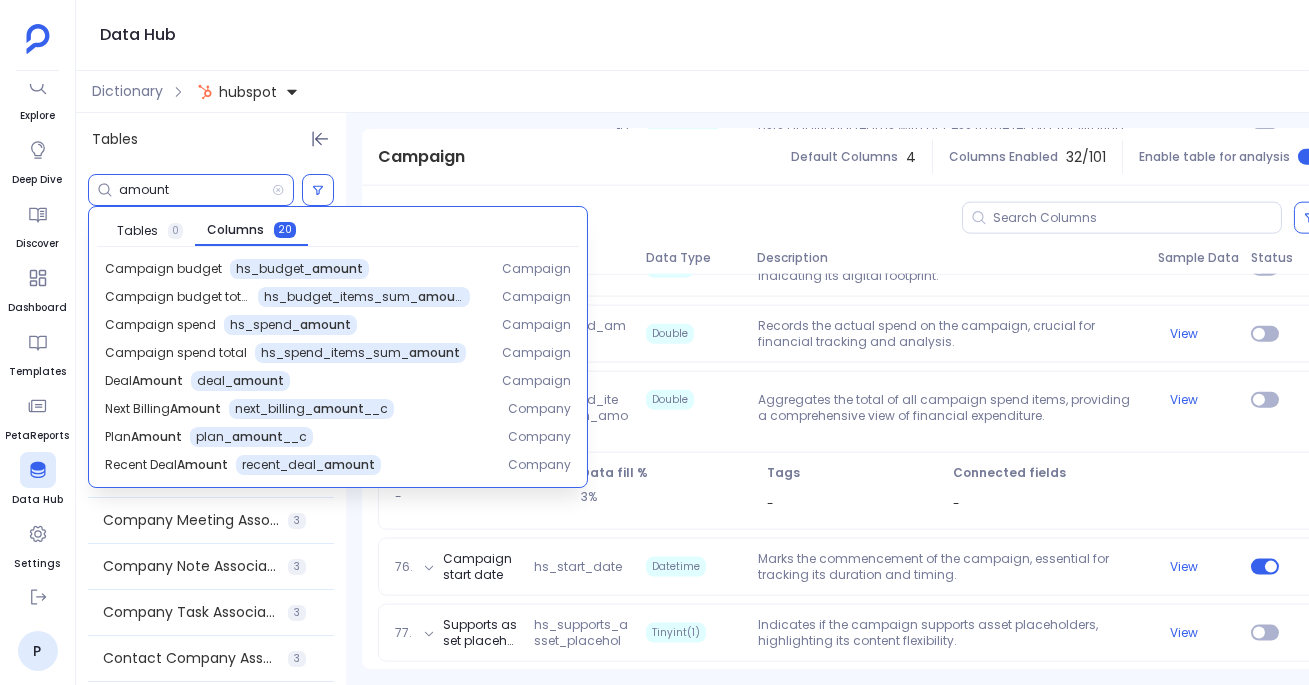 type on "amount" 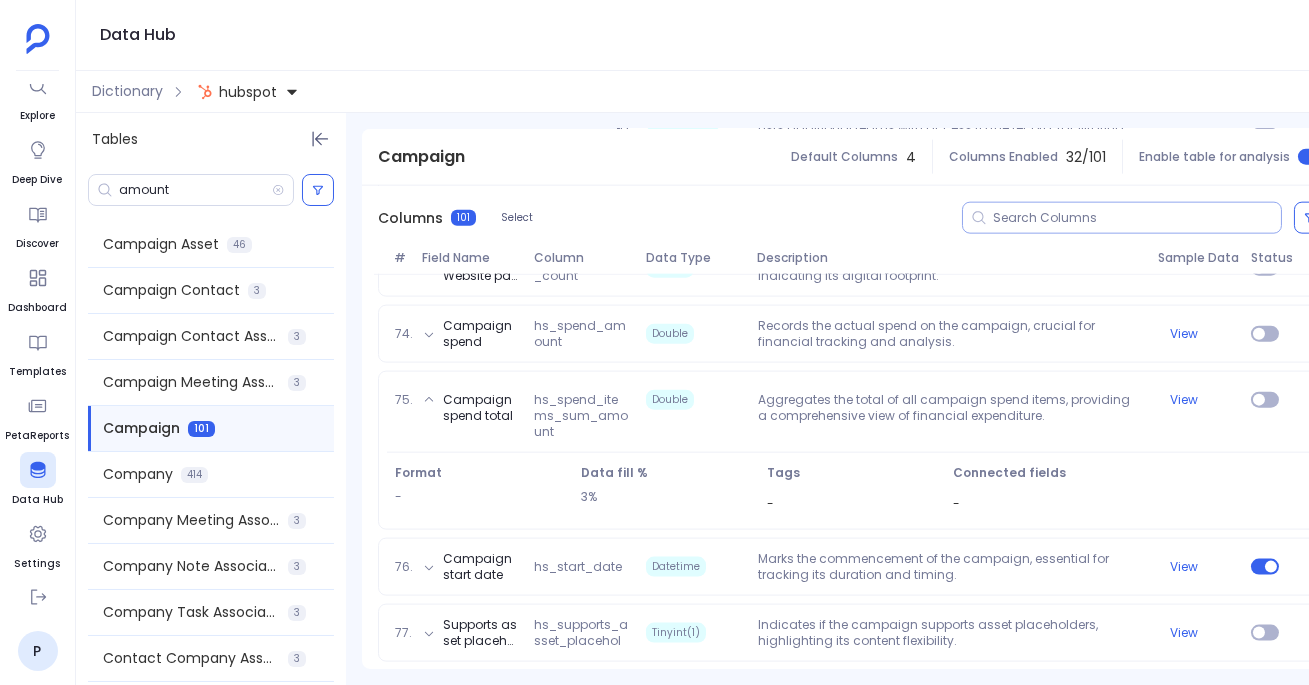click at bounding box center [1137, 218] 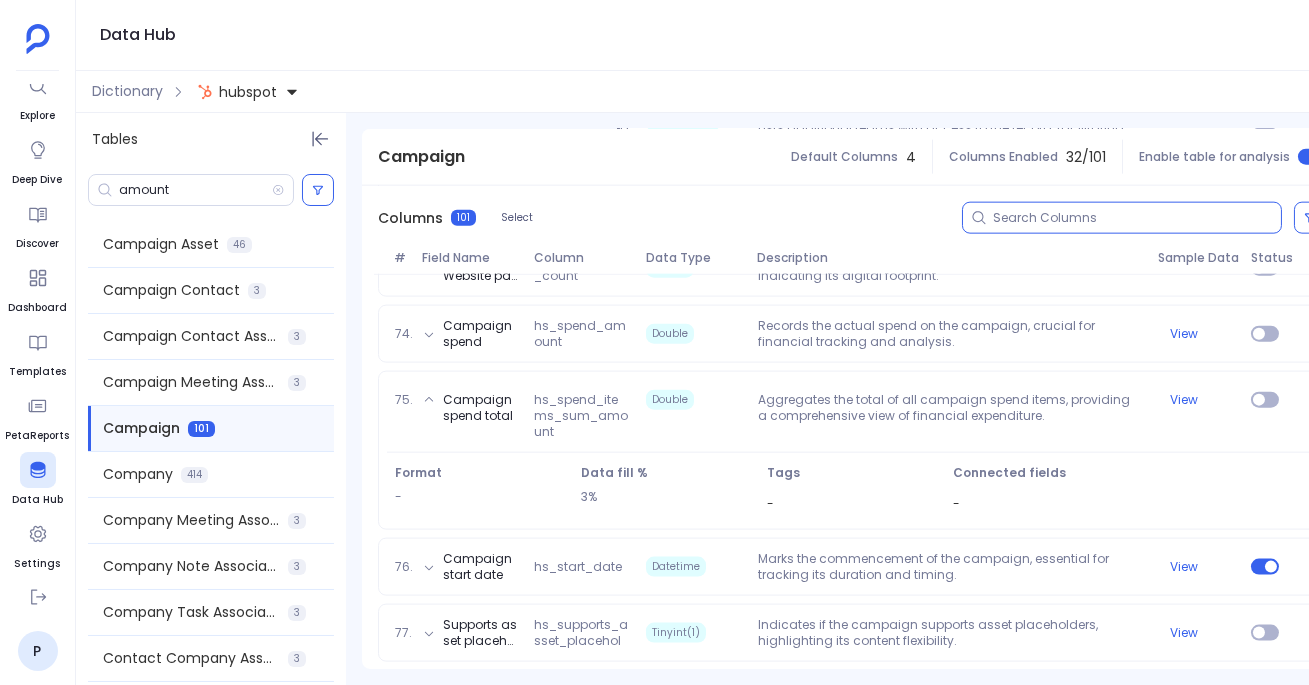 click at bounding box center (1137, 218) 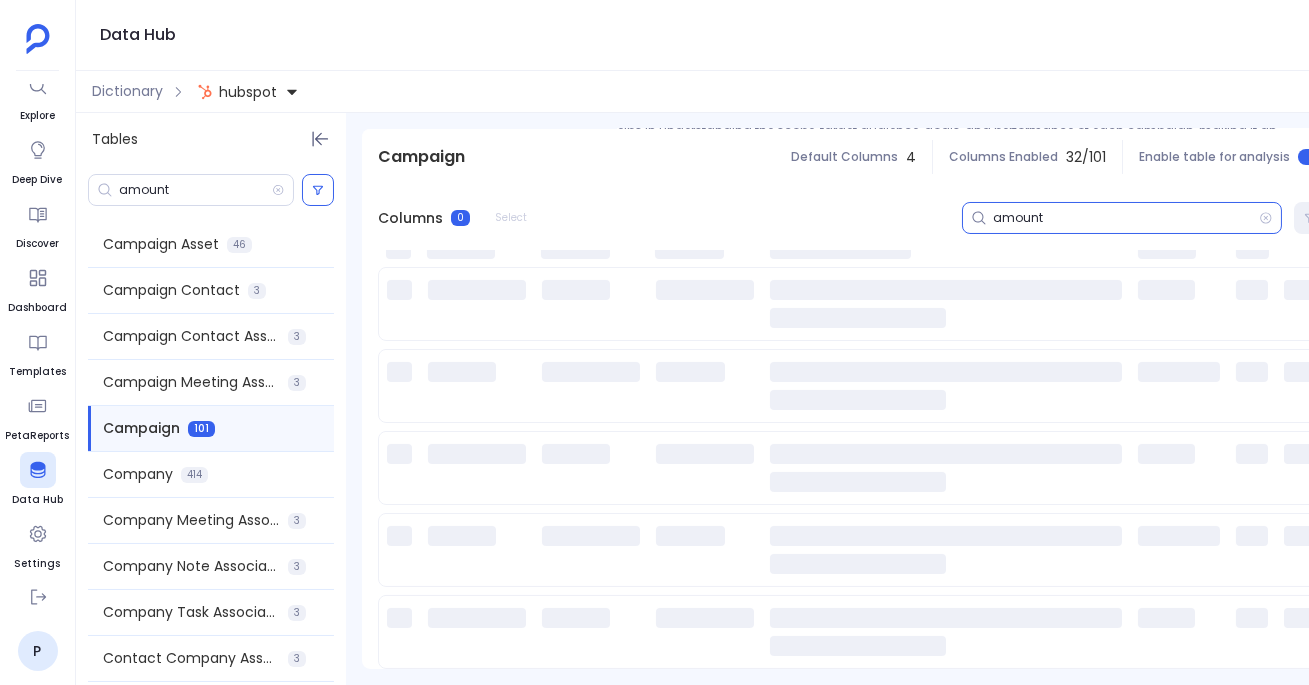 scroll, scrollTop: 257, scrollLeft: 0, axis: vertical 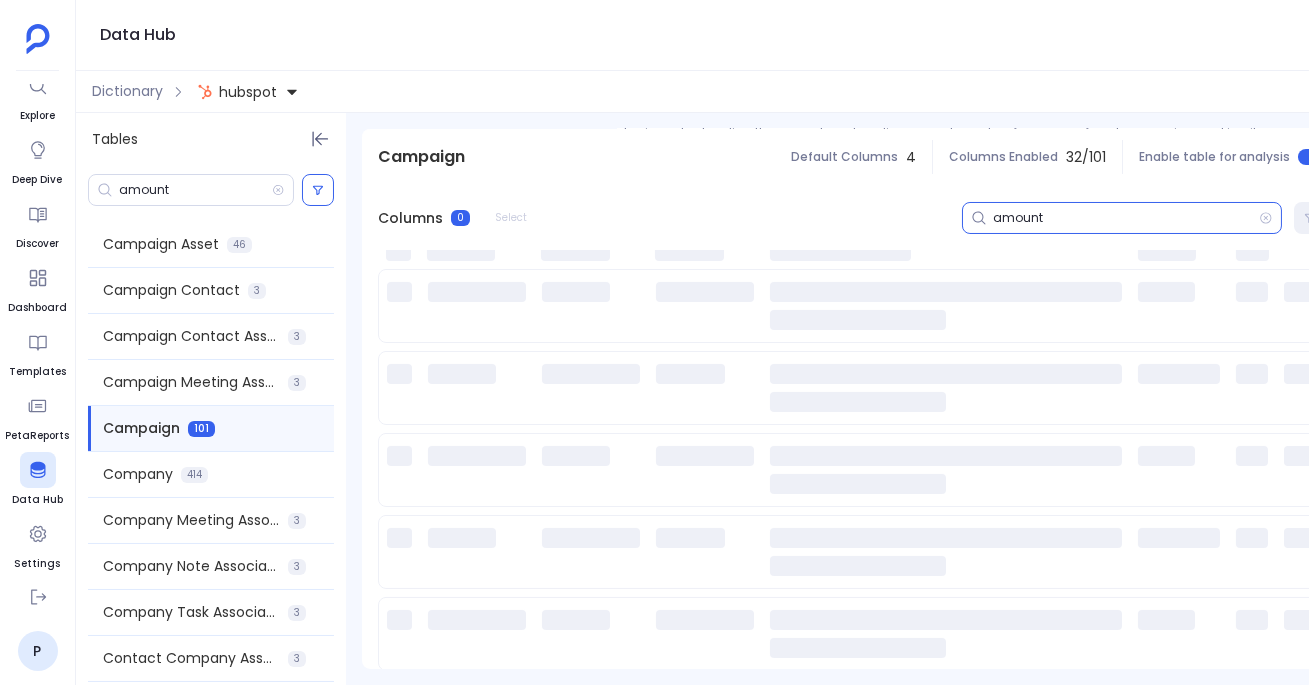 type on "amount" 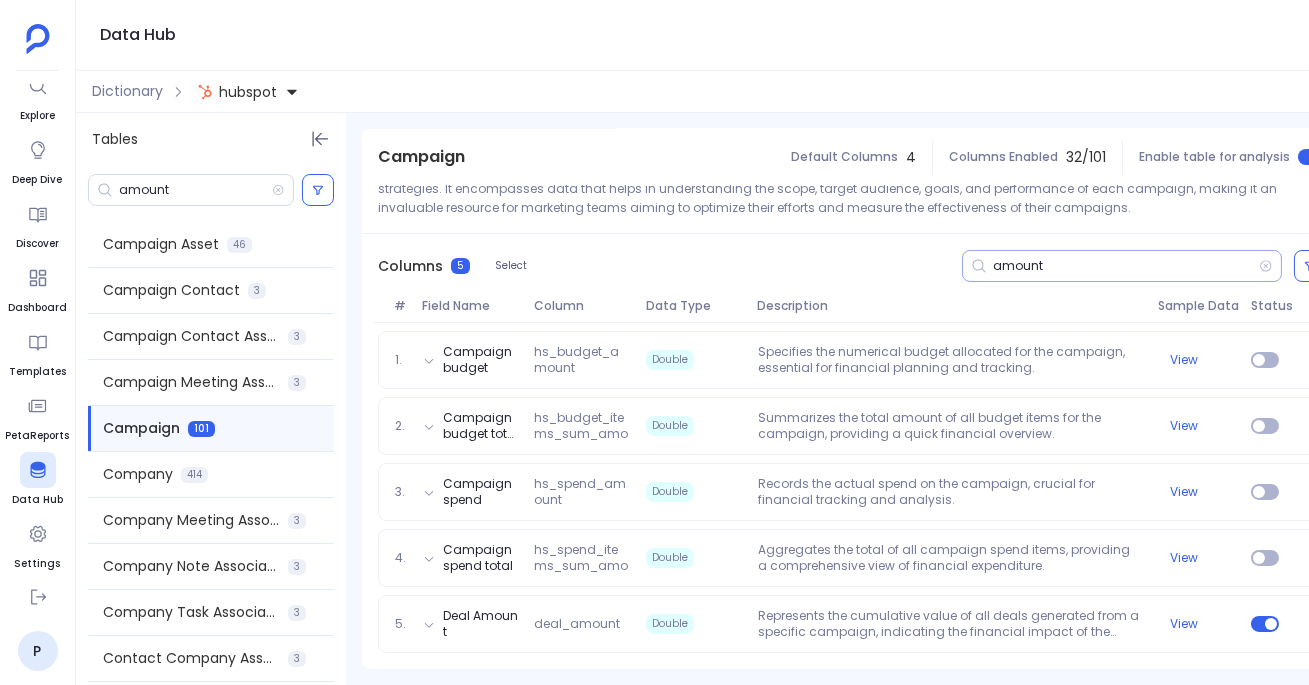 scroll, scrollTop: 200, scrollLeft: 0, axis: vertical 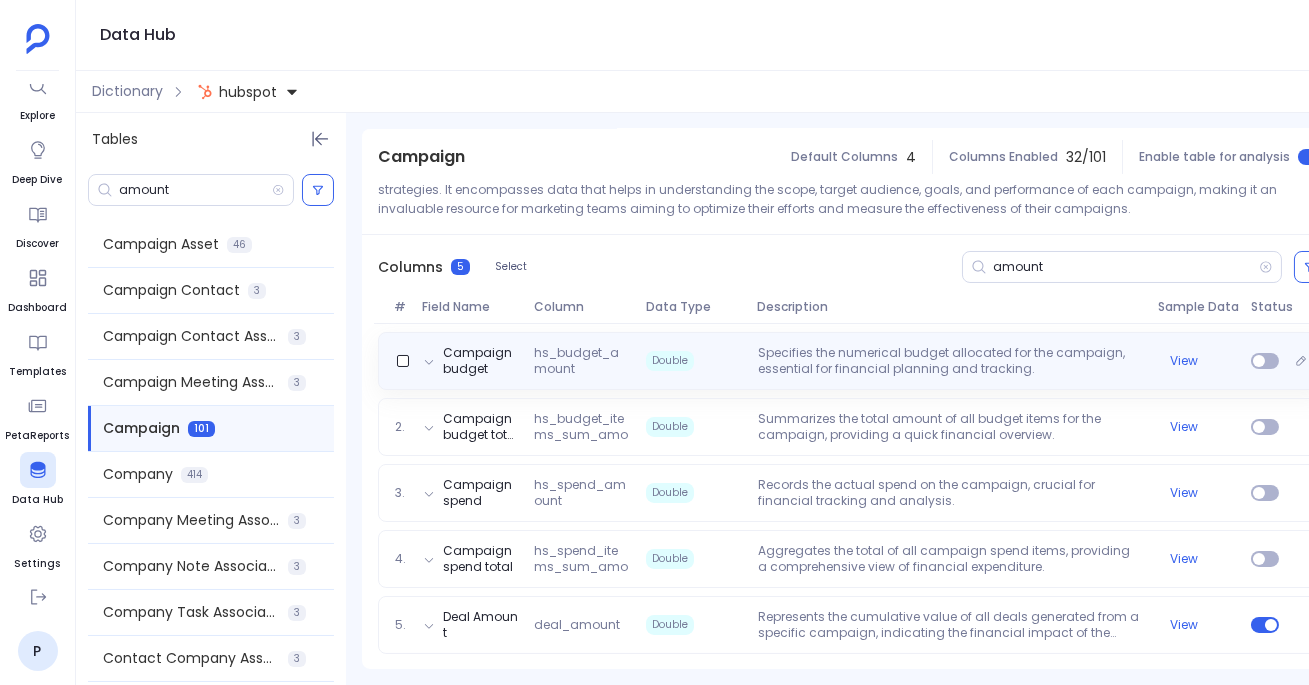 click on "Specifies the numerical budget allocated for the campaign, essential for financial planning and tracking." at bounding box center (950, 361) 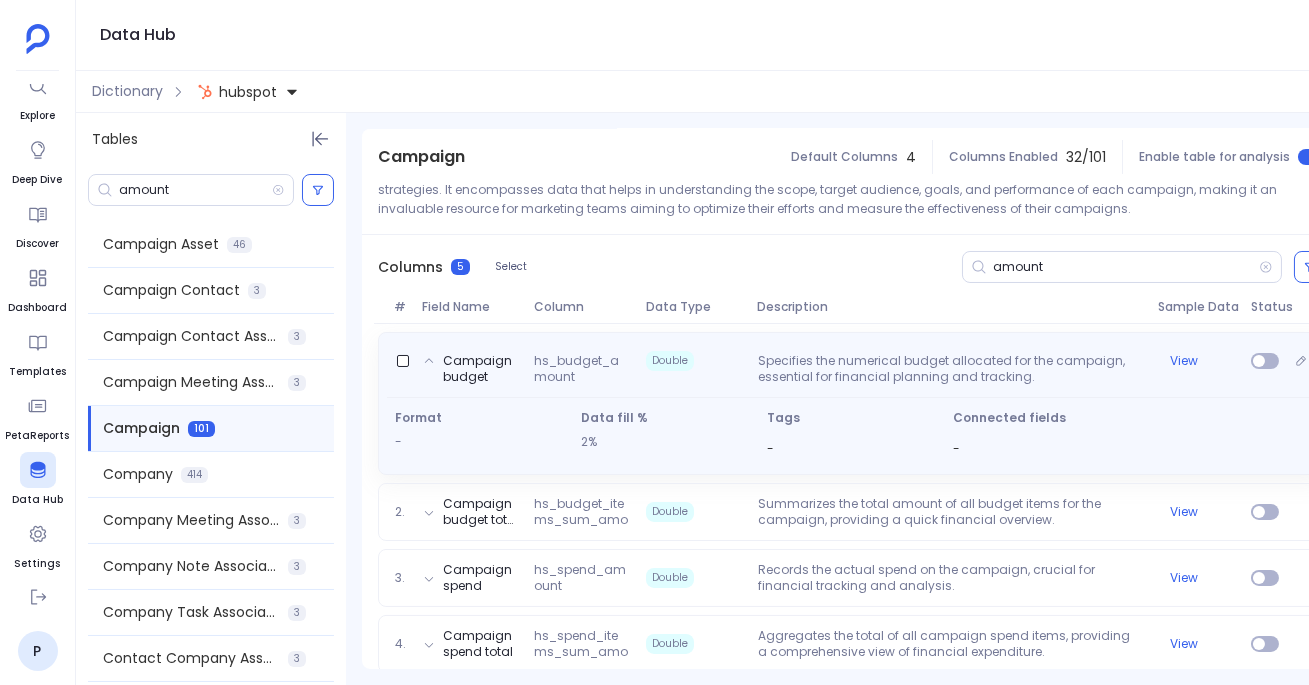 click on "Campaign budget hs_budget_amount Double Specifies the numerical budget allocated for the campaign, essential for financial planning and tracking. View" at bounding box center [852, 365] 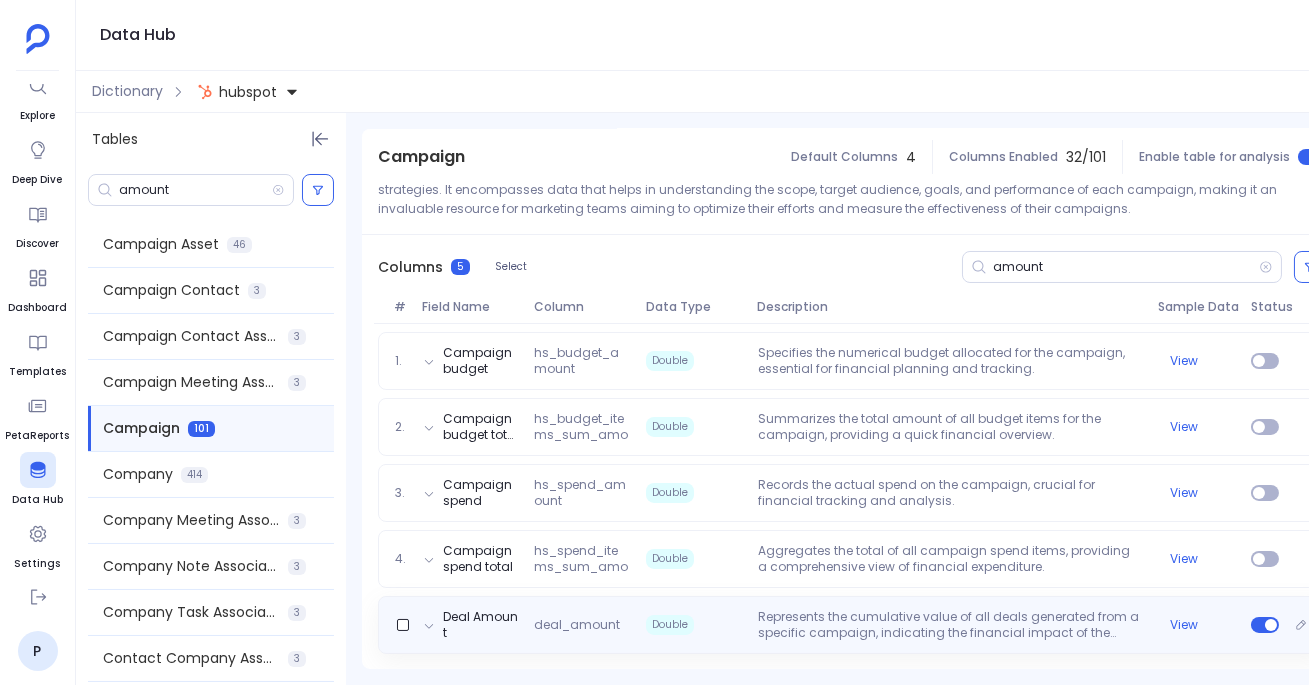 click on "Deal Amount deal_amount Double Represents the cumulative value of all deals generated from a specific campaign, indicating the financial impact of the campaign. This double-type column can include large sums, reflecting the total revenue potential tied to the campaign's success. View" at bounding box center [852, 625] 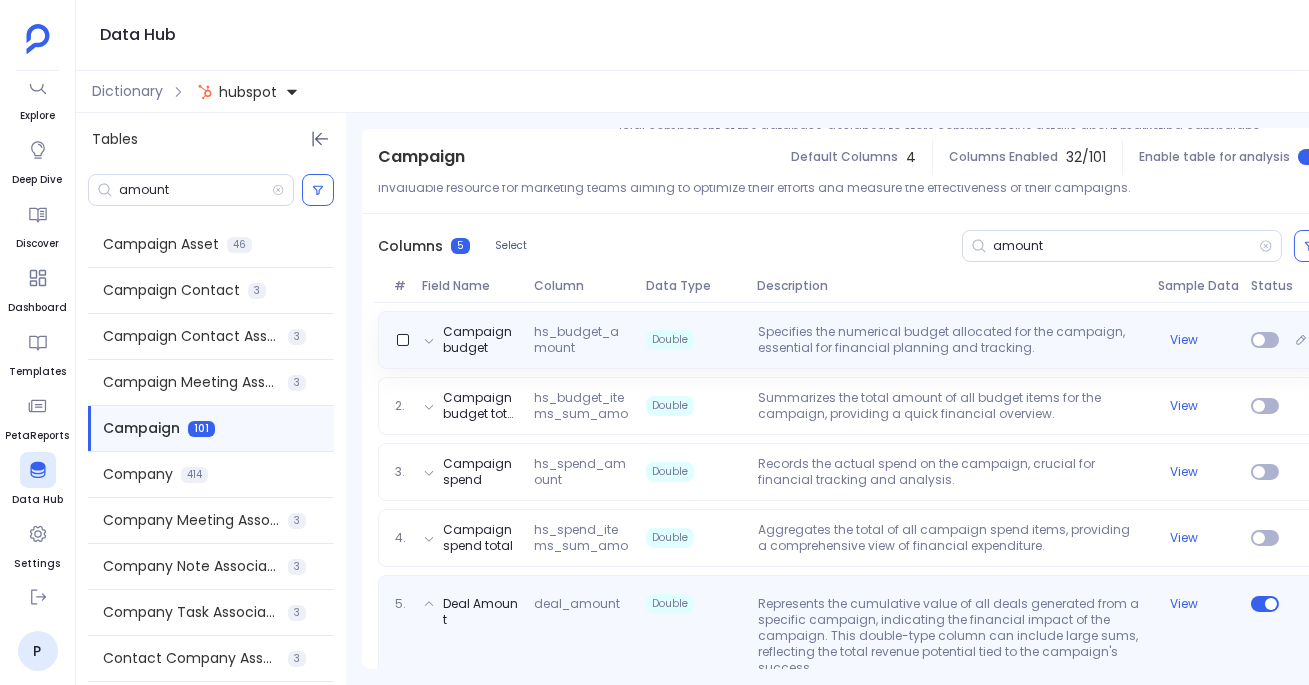 scroll, scrollTop: 258, scrollLeft: 0, axis: vertical 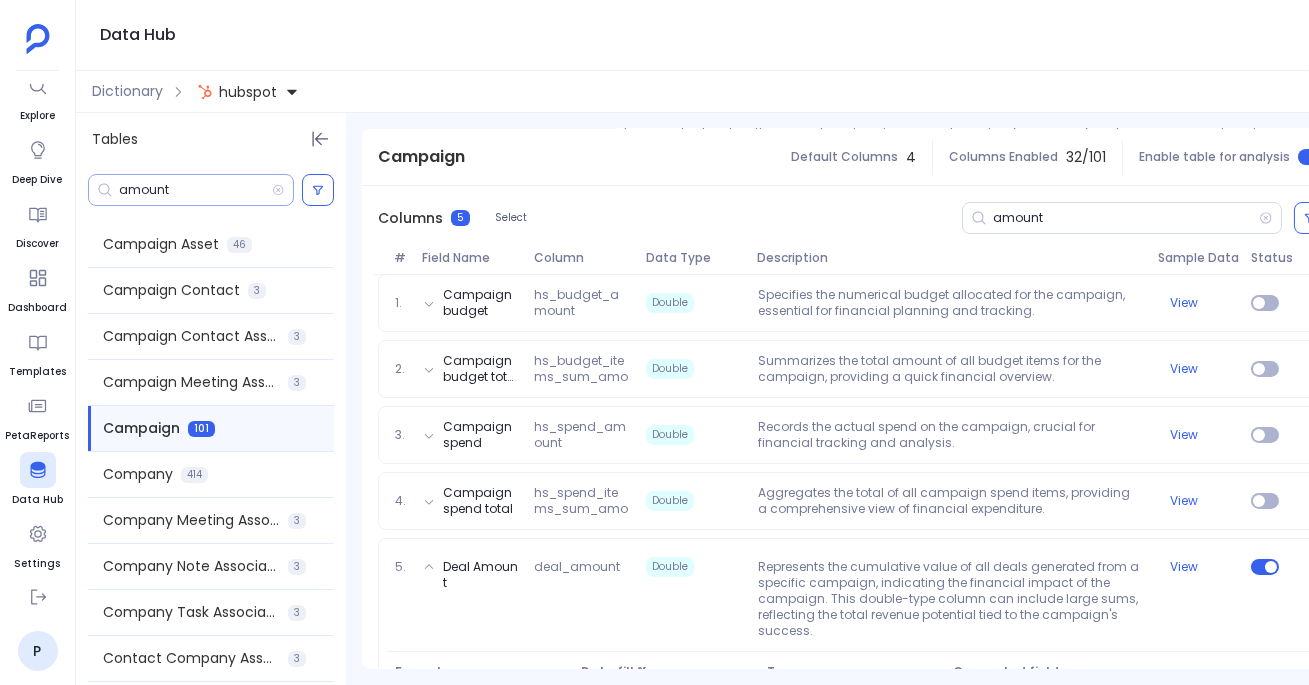 click on "amount" at bounding box center [195, 190] 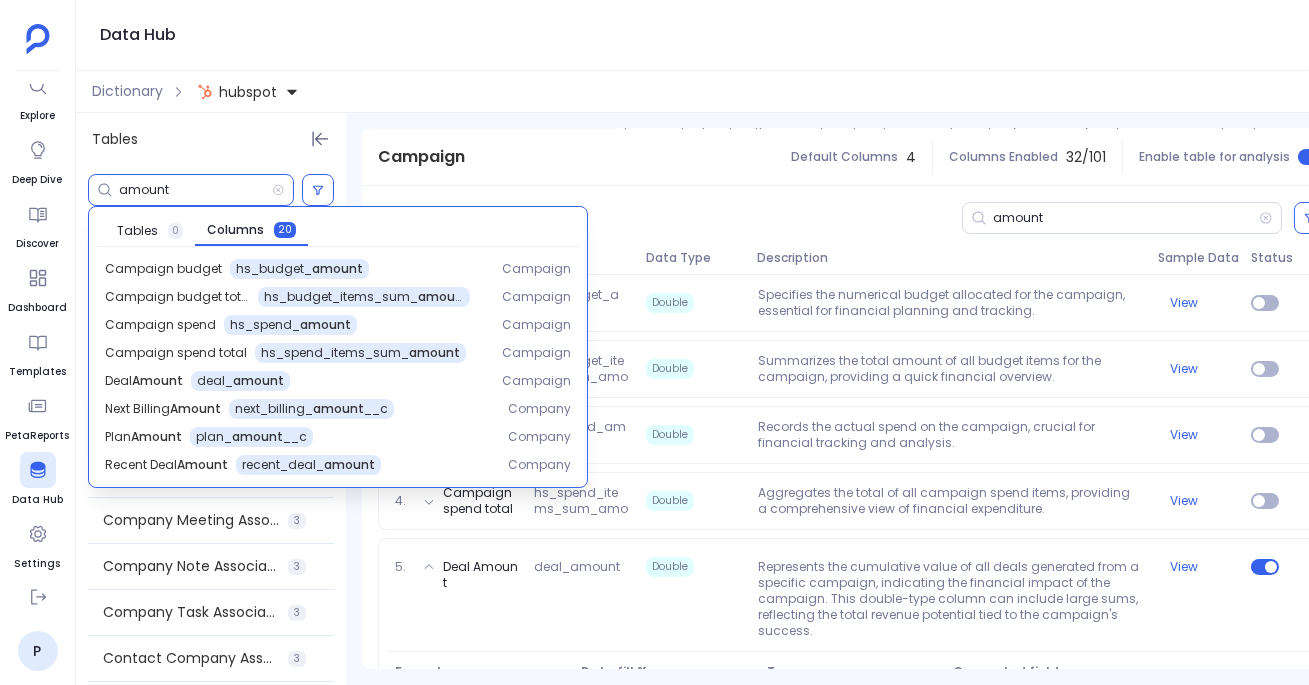 click on "amount" at bounding box center [195, 190] 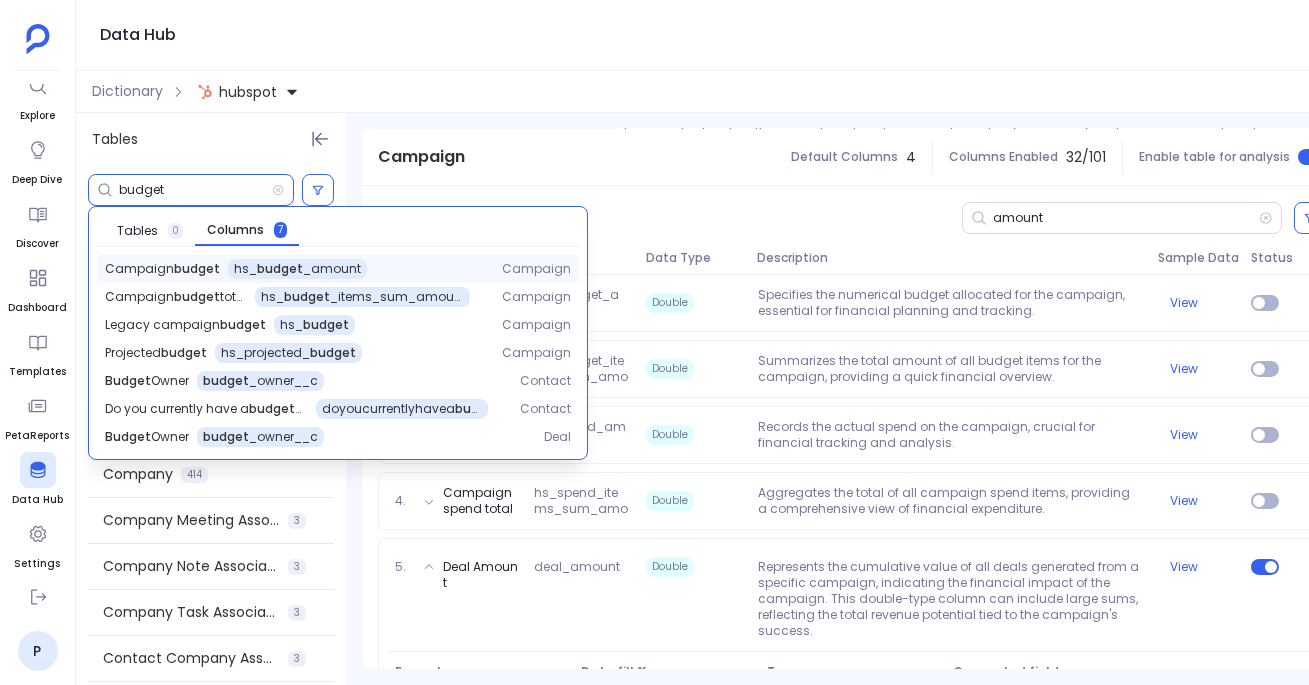 type on "budget" 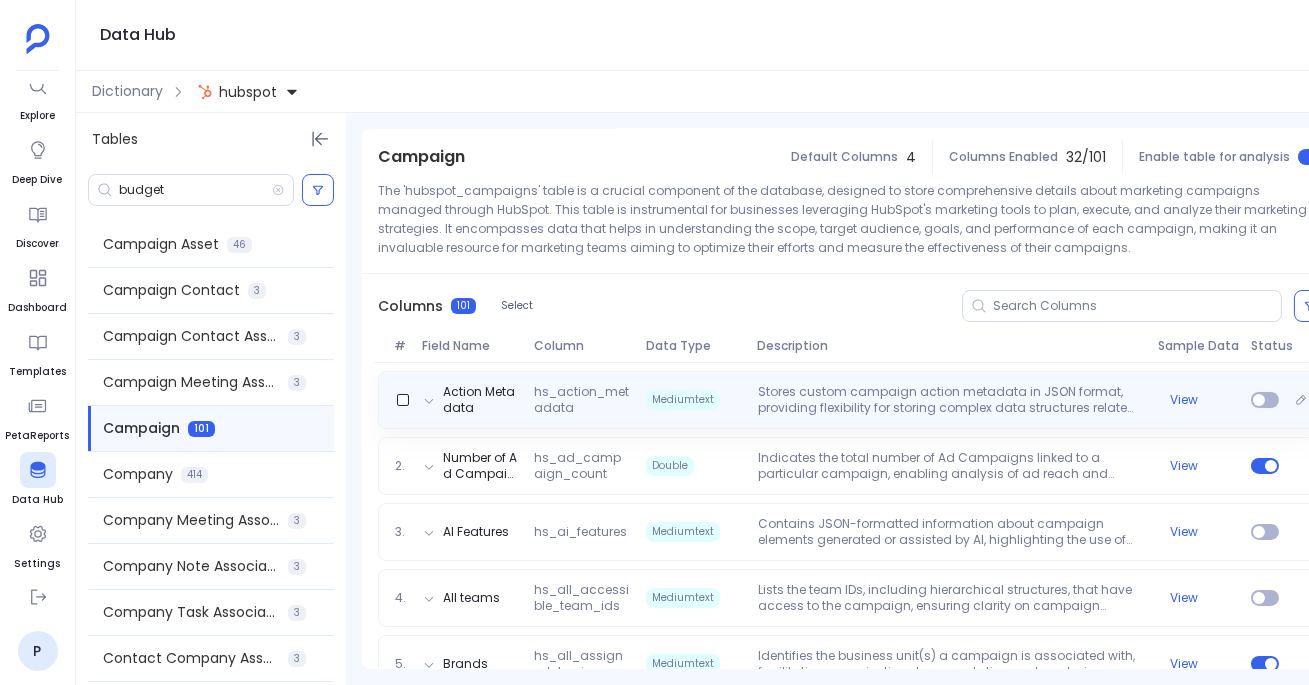 scroll, scrollTop: 161, scrollLeft: 0, axis: vertical 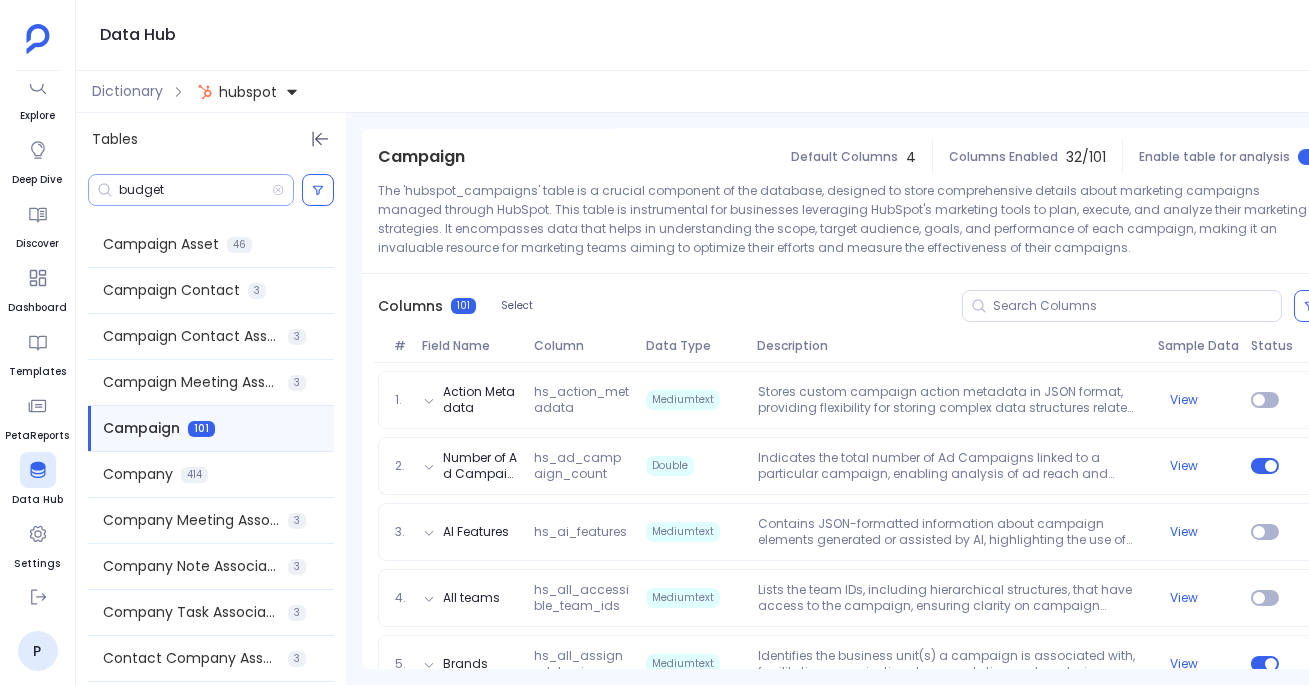 click on "budget" at bounding box center (191, 190) 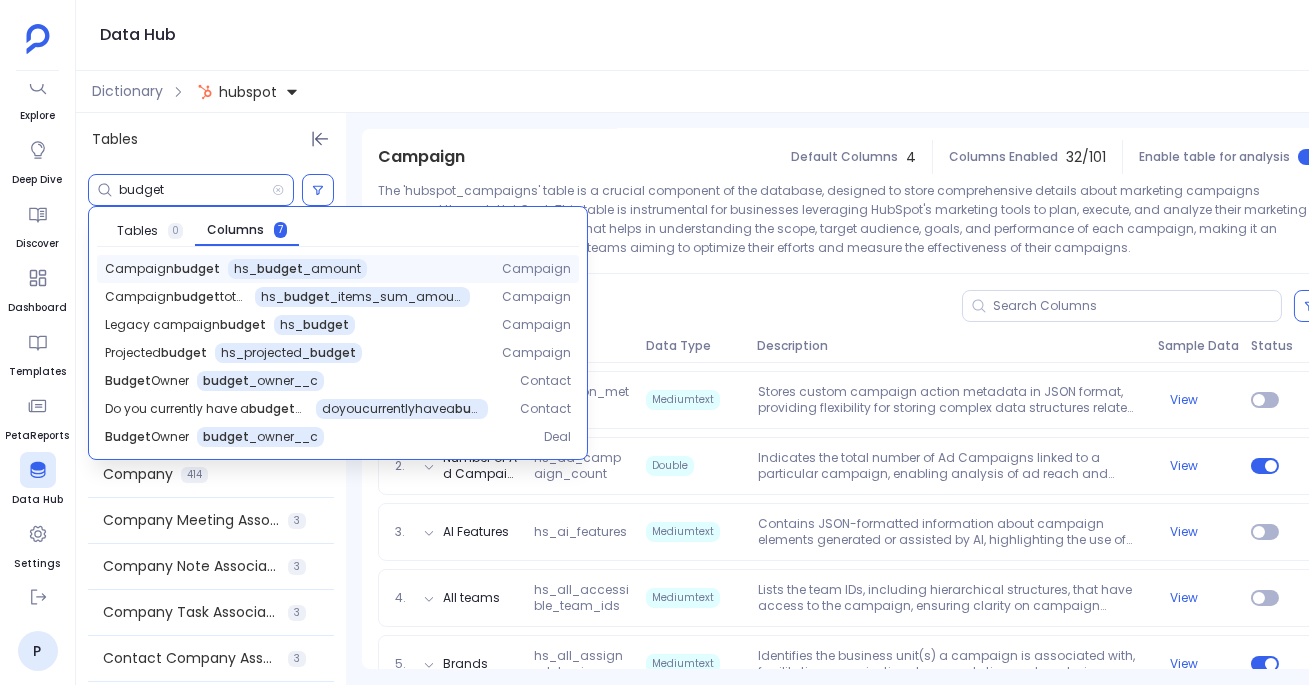 click on "hs_ budget _amount" at bounding box center [297, 269] 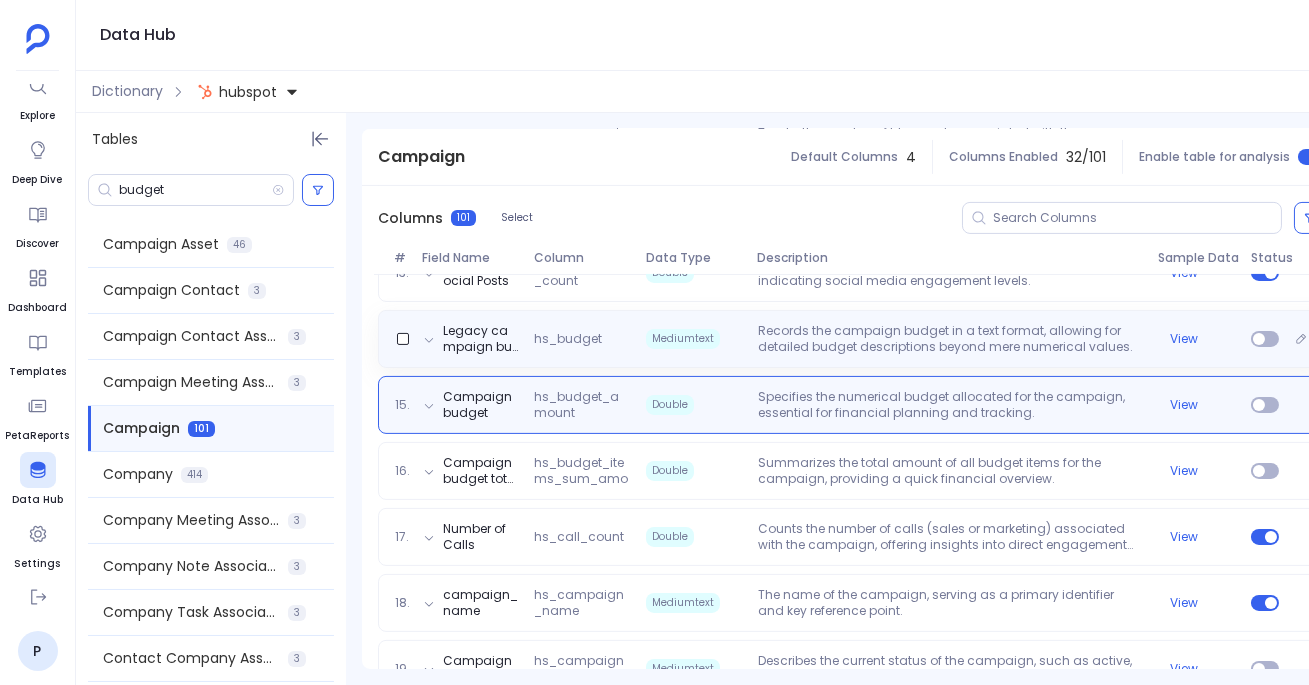 scroll, scrollTop: 1084, scrollLeft: 0, axis: vertical 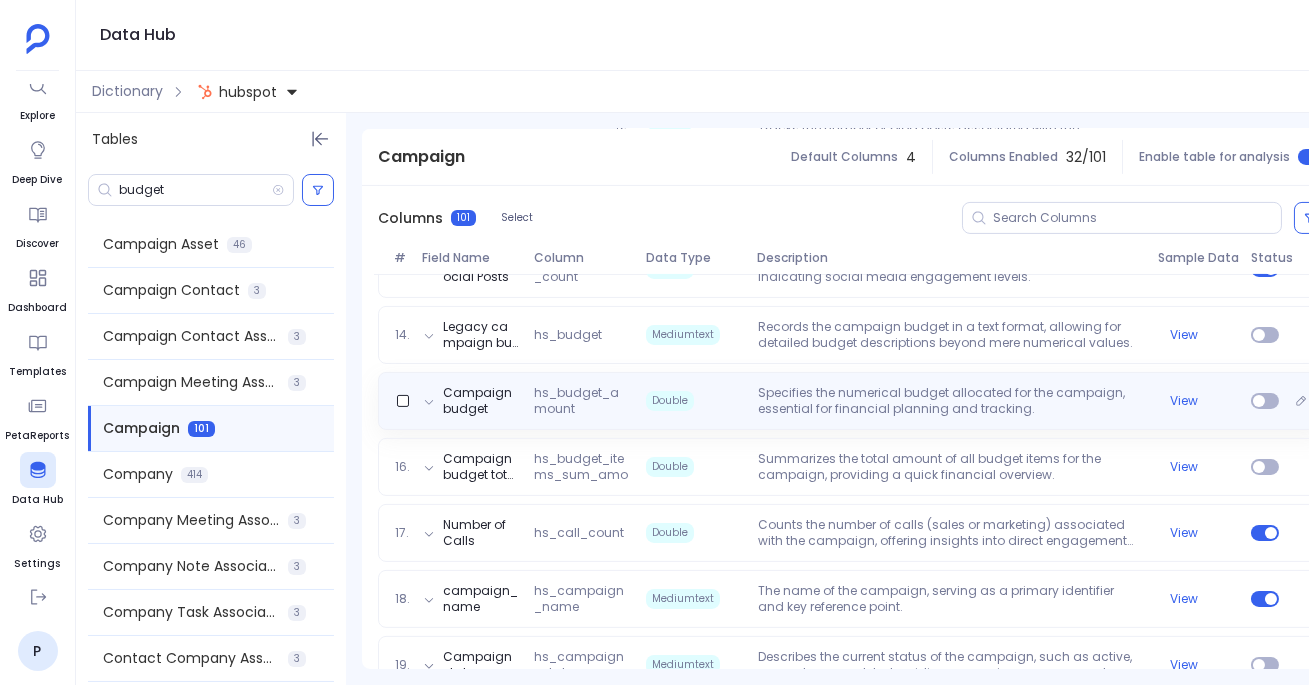 click on "Specifies the numerical budget allocated for the campaign, essential for financial planning and tracking." at bounding box center (950, 401) 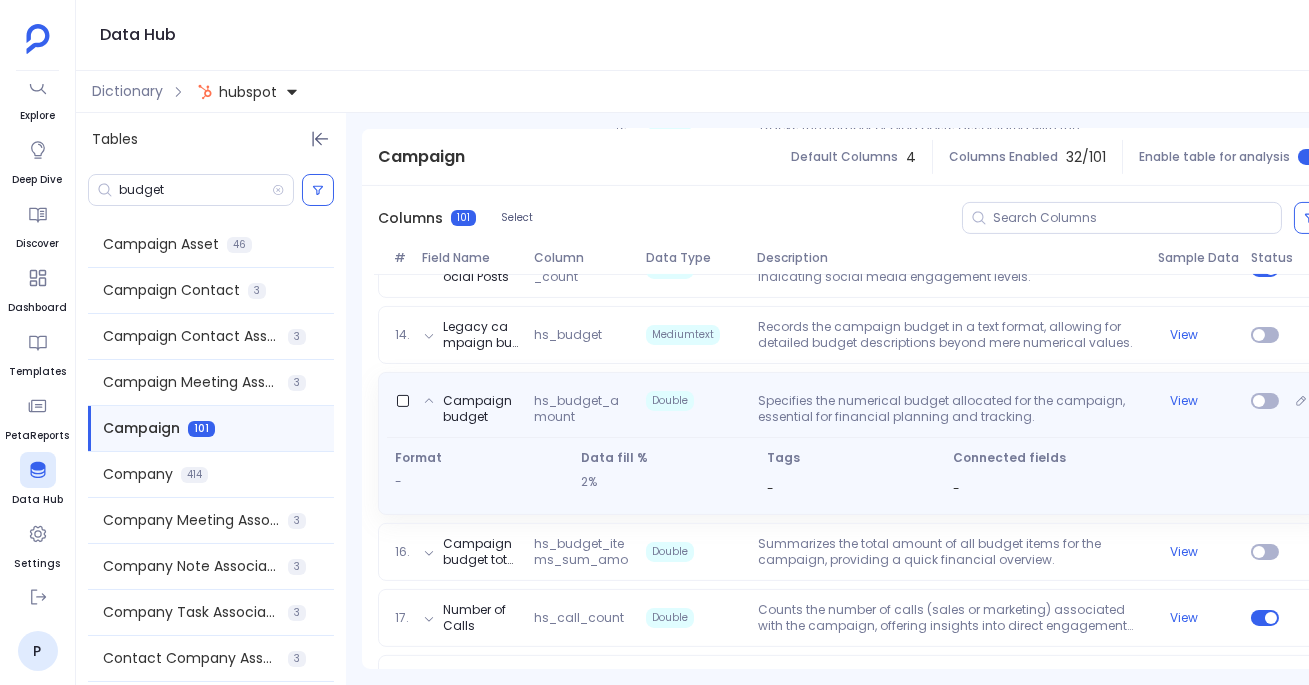 scroll, scrollTop: 1091, scrollLeft: 0, axis: vertical 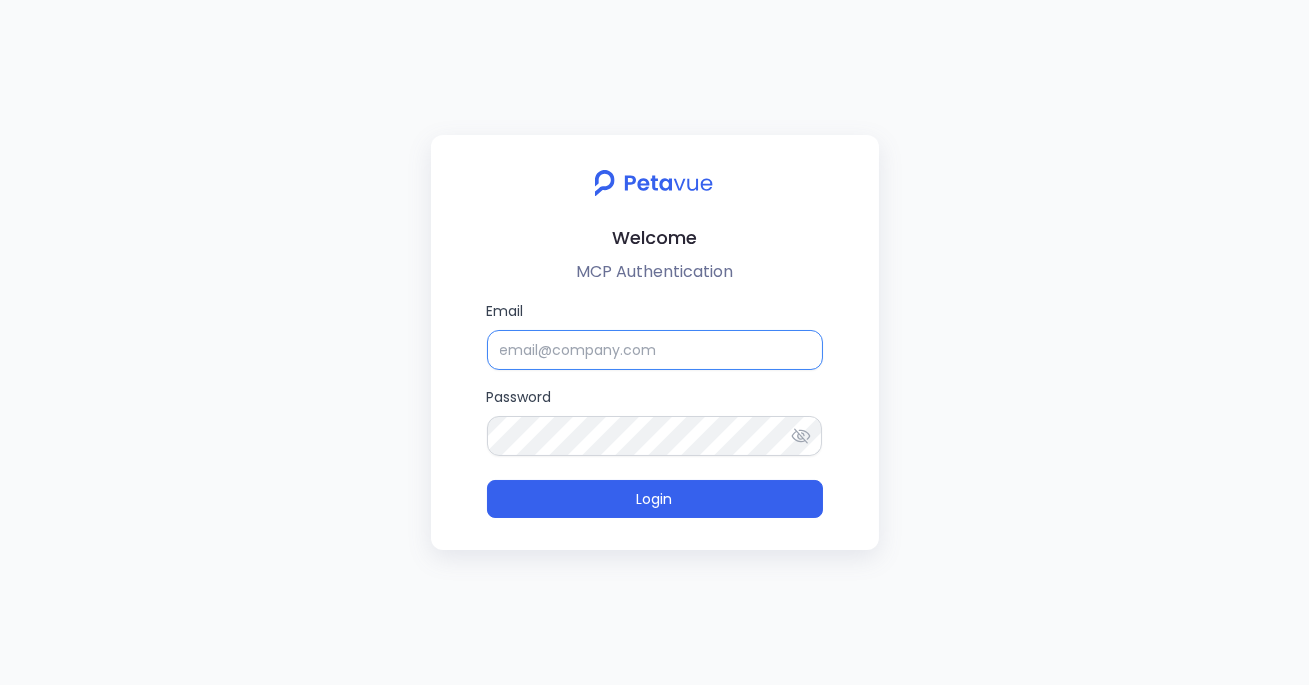 click on "Email" at bounding box center (655, 350) 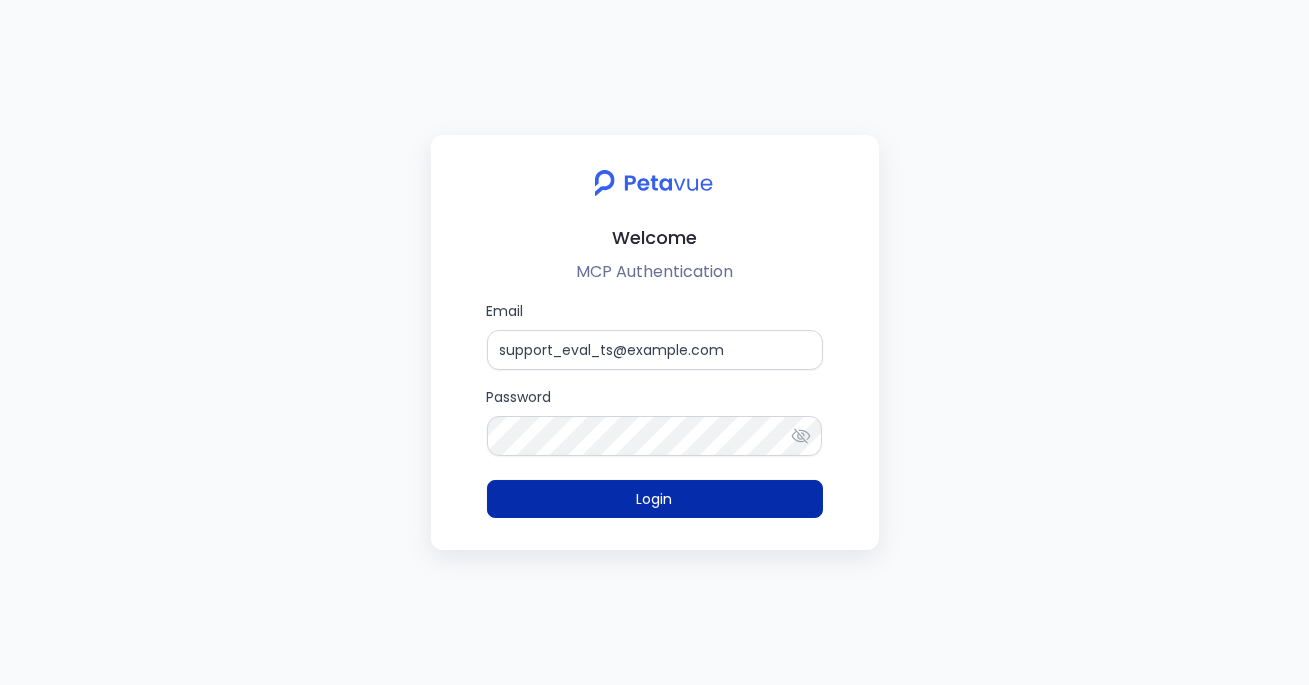 click on "Login" at bounding box center (655, 499) 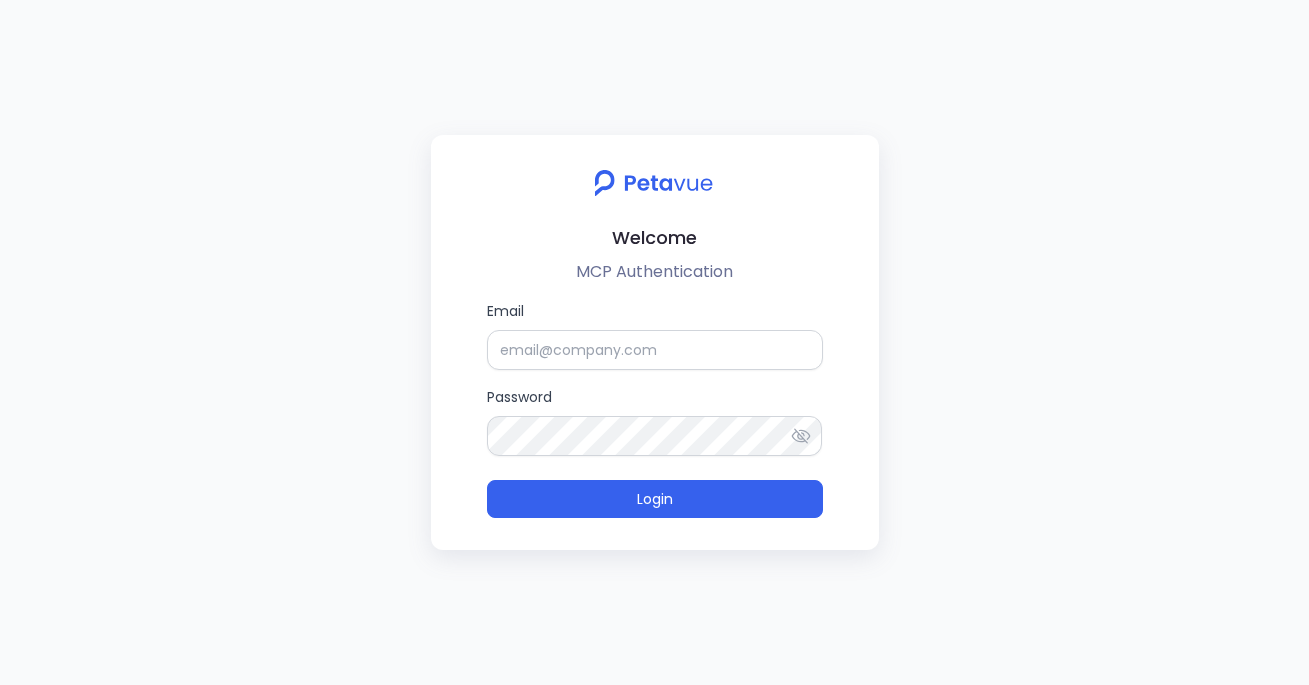 scroll, scrollTop: 0, scrollLeft: 0, axis: both 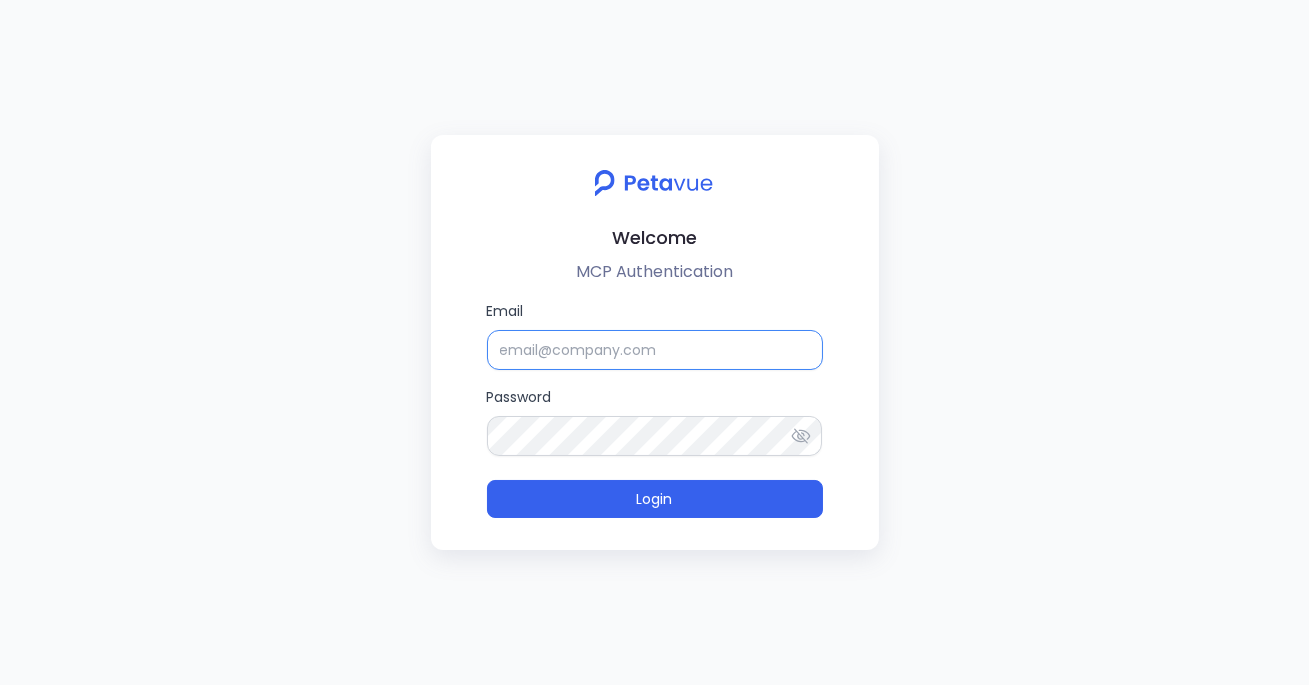 click on "Email" at bounding box center (655, 350) 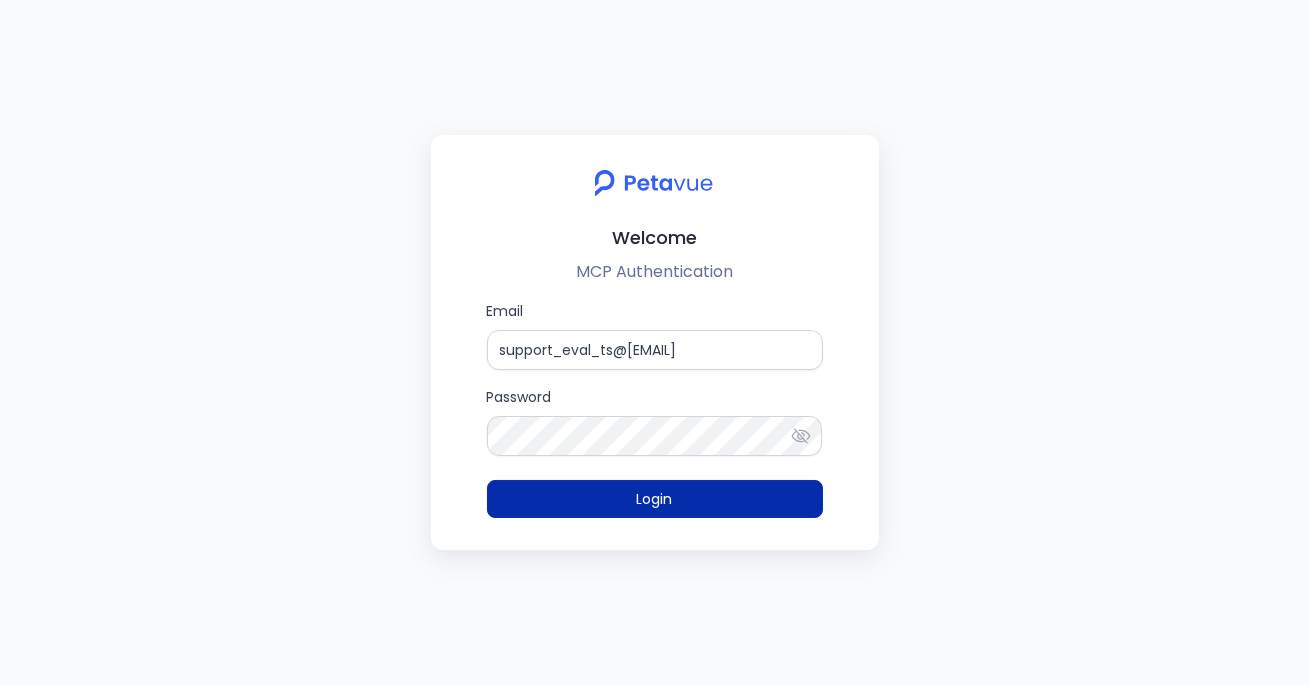 click on "Login" at bounding box center (655, 499) 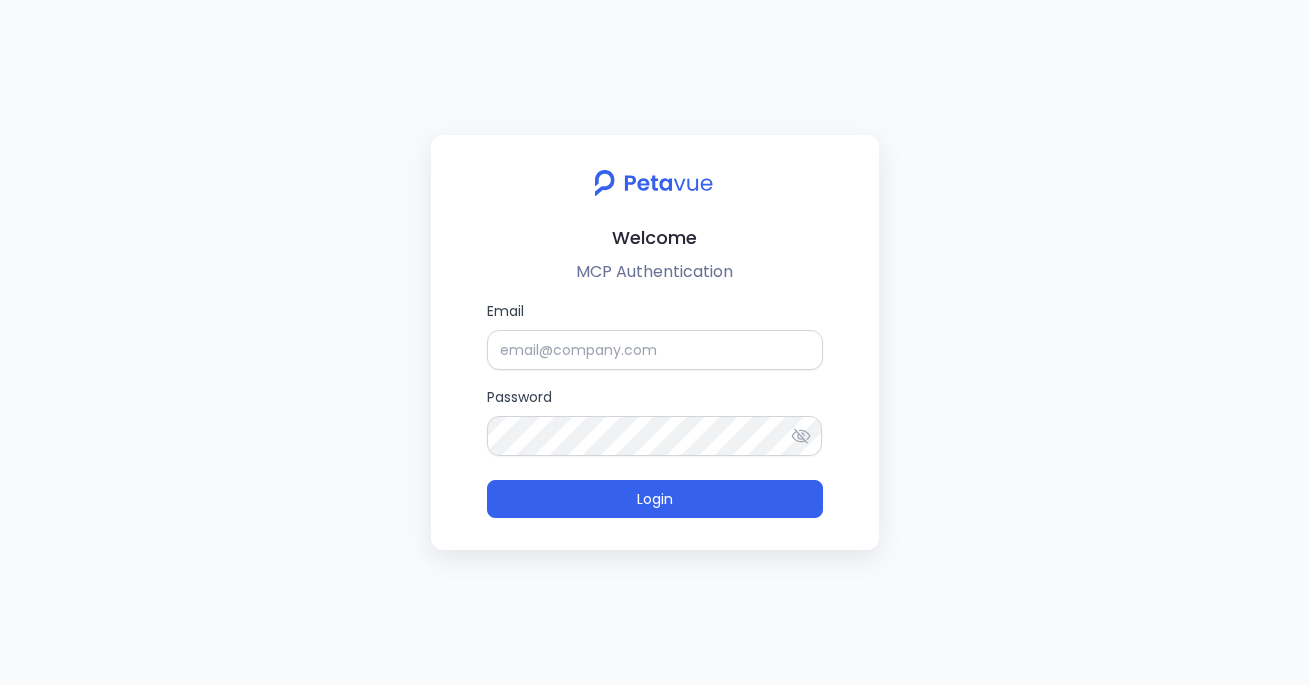 scroll, scrollTop: 0, scrollLeft: 0, axis: both 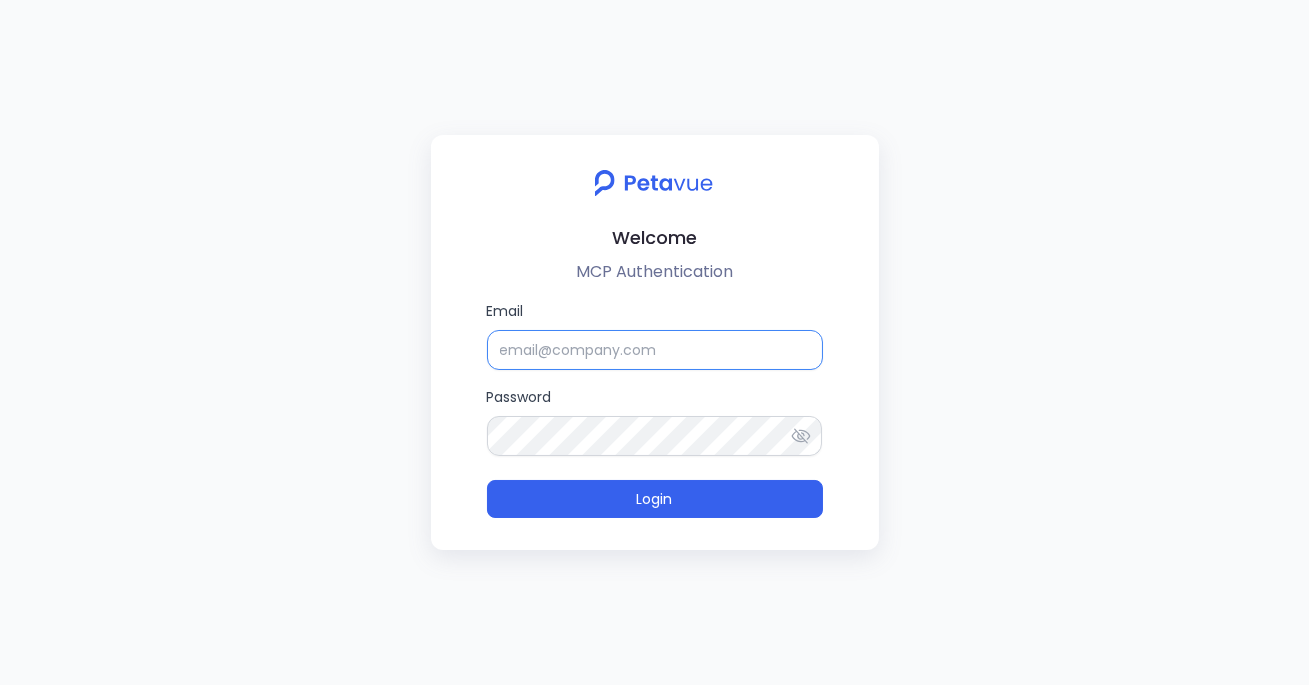 click on "Email" at bounding box center [655, 350] 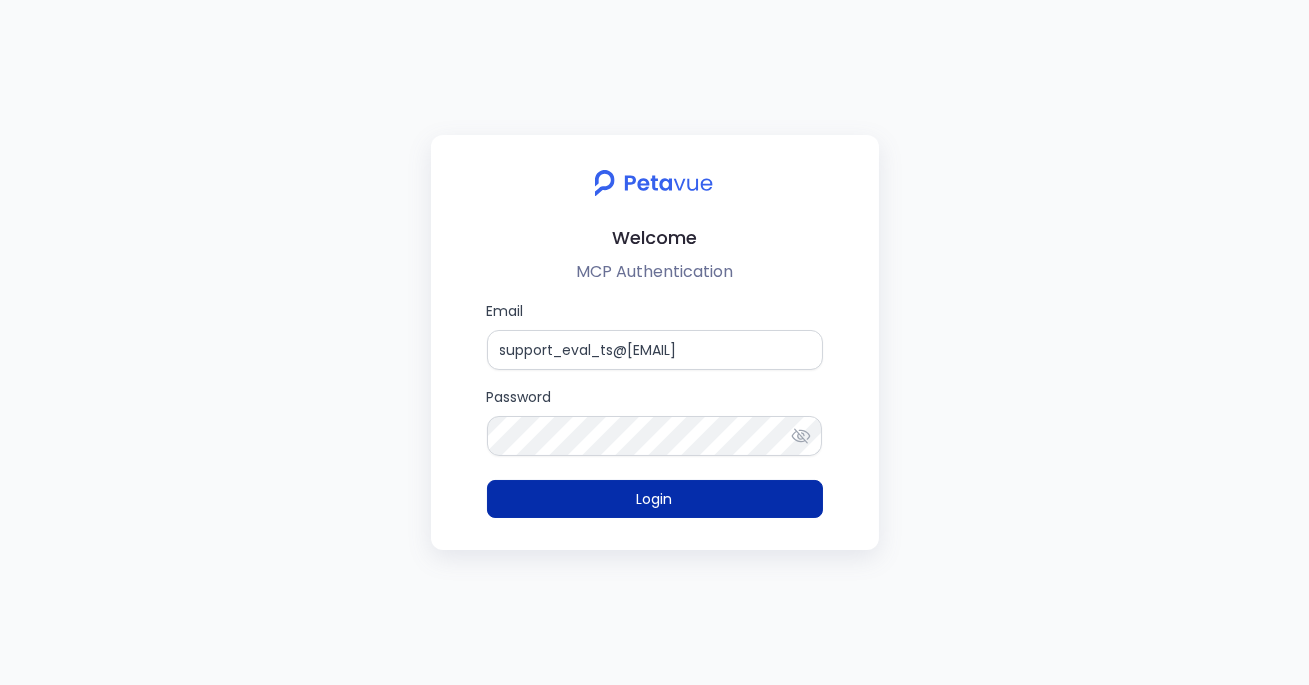 click on "Login" at bounding box center [655, 499] 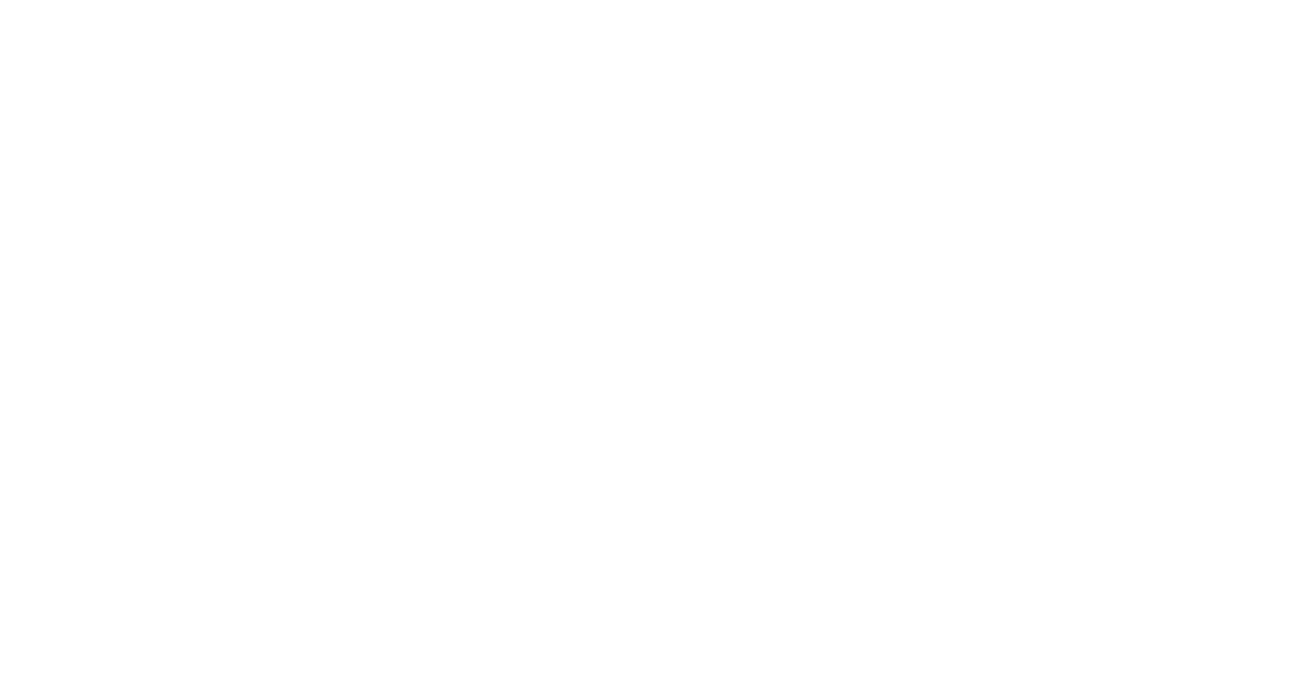 scroll, scrollTop: 0, scrollLeft: 0, axis: both 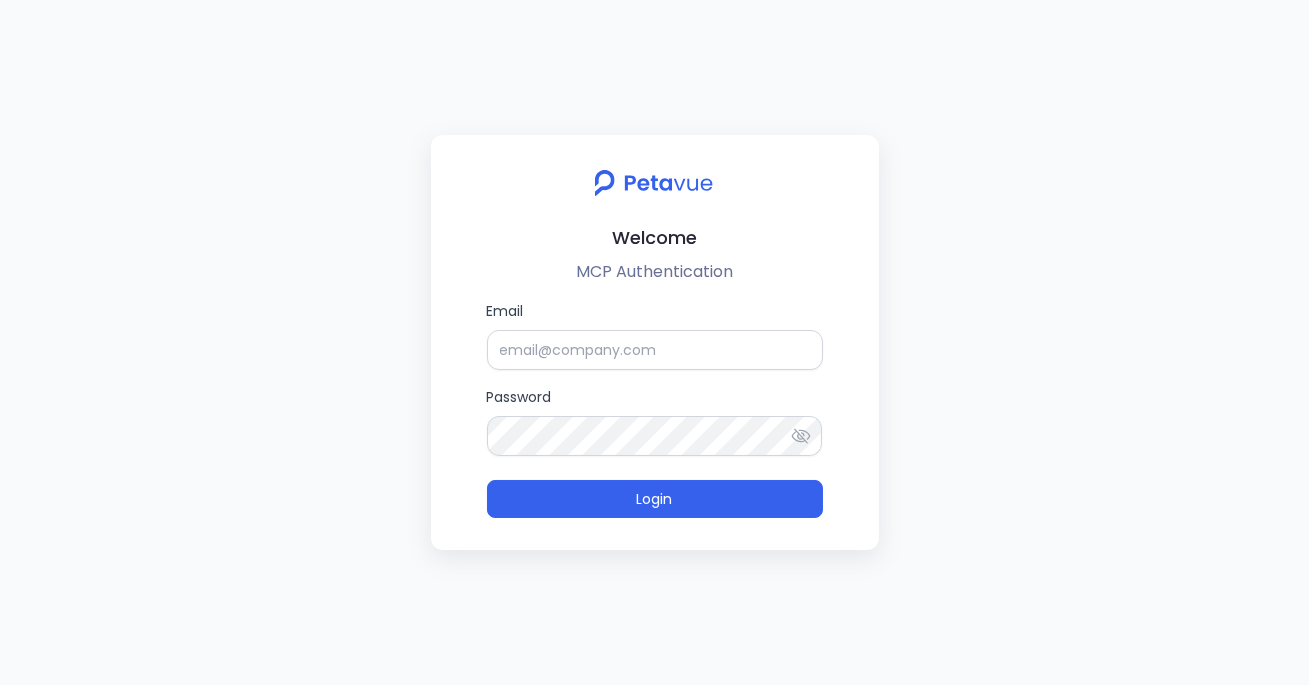 click on "Email Password Login" at bounding box center (655, 409) 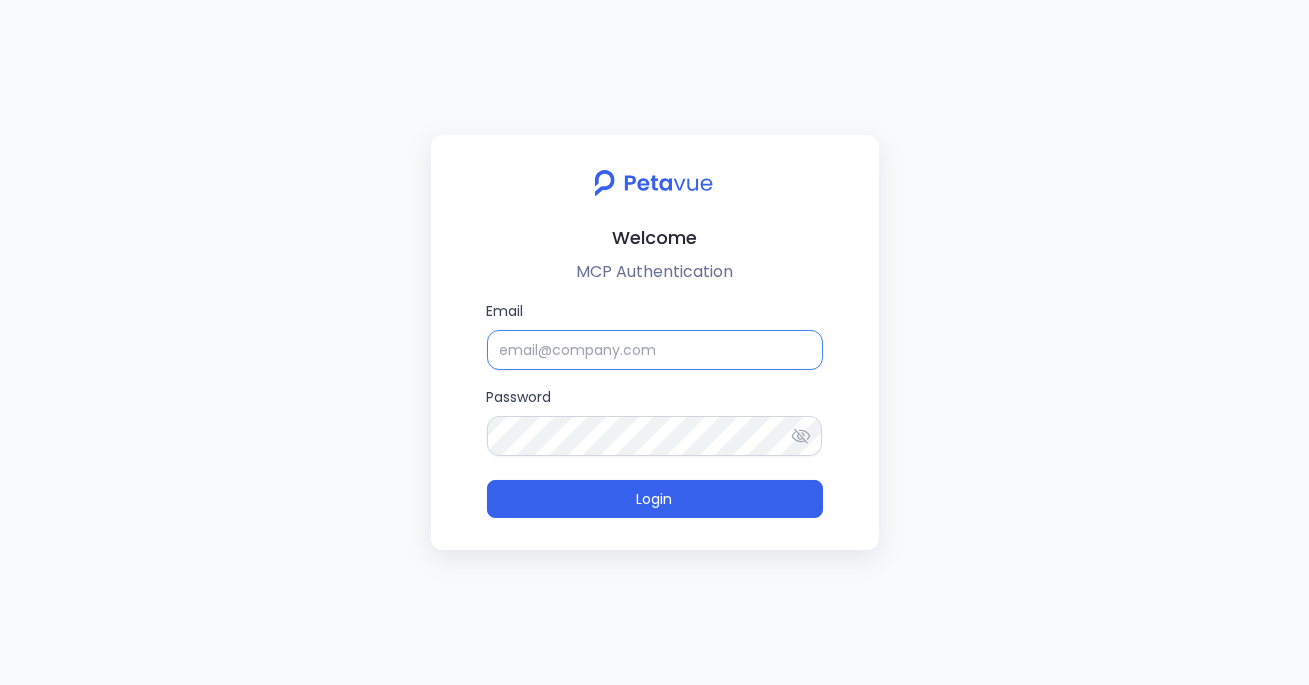 click on "Email" at bounding box center [655, 350] 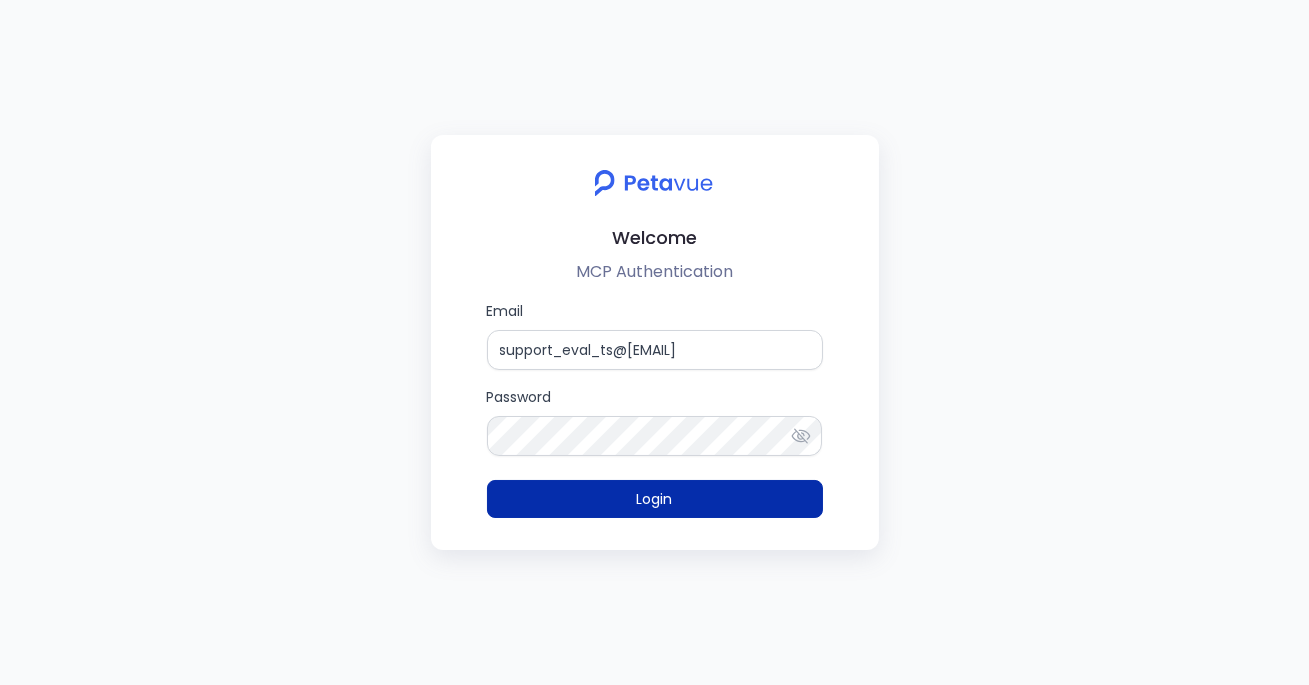 click on "Login" at bounding box center (655, 499) 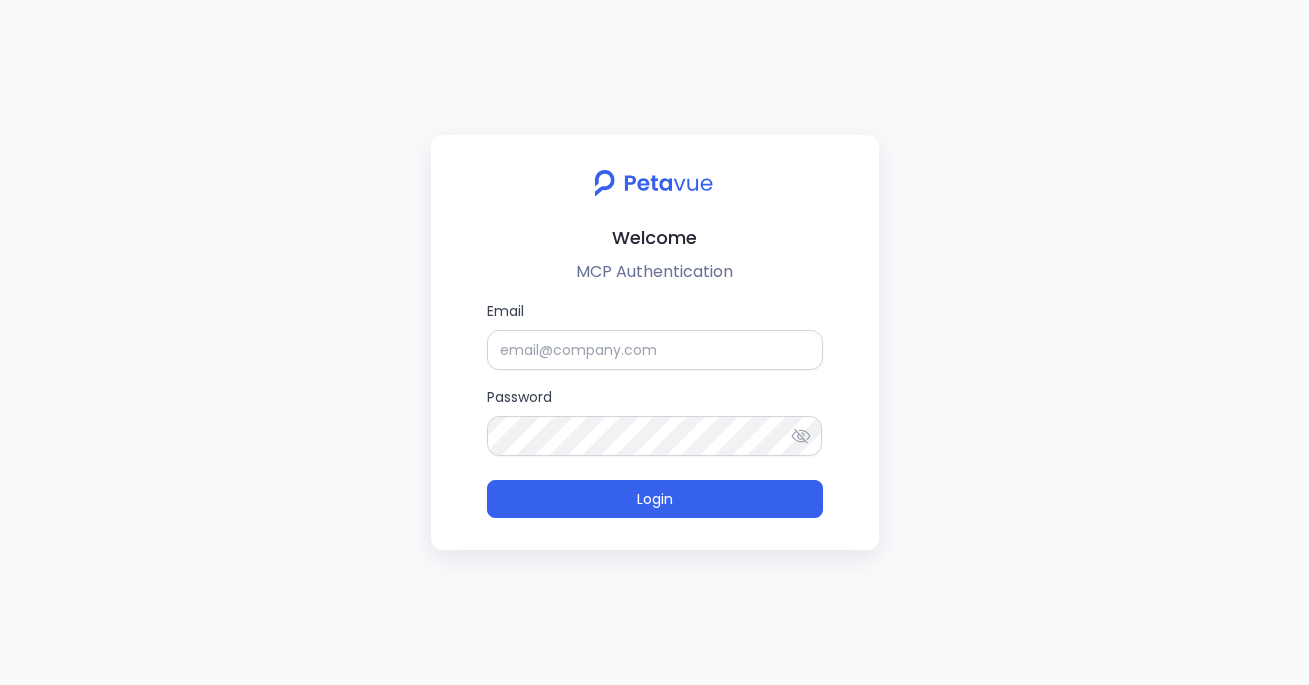 scroll, scrollTop: 0, scrollLeft: 0, axis: both 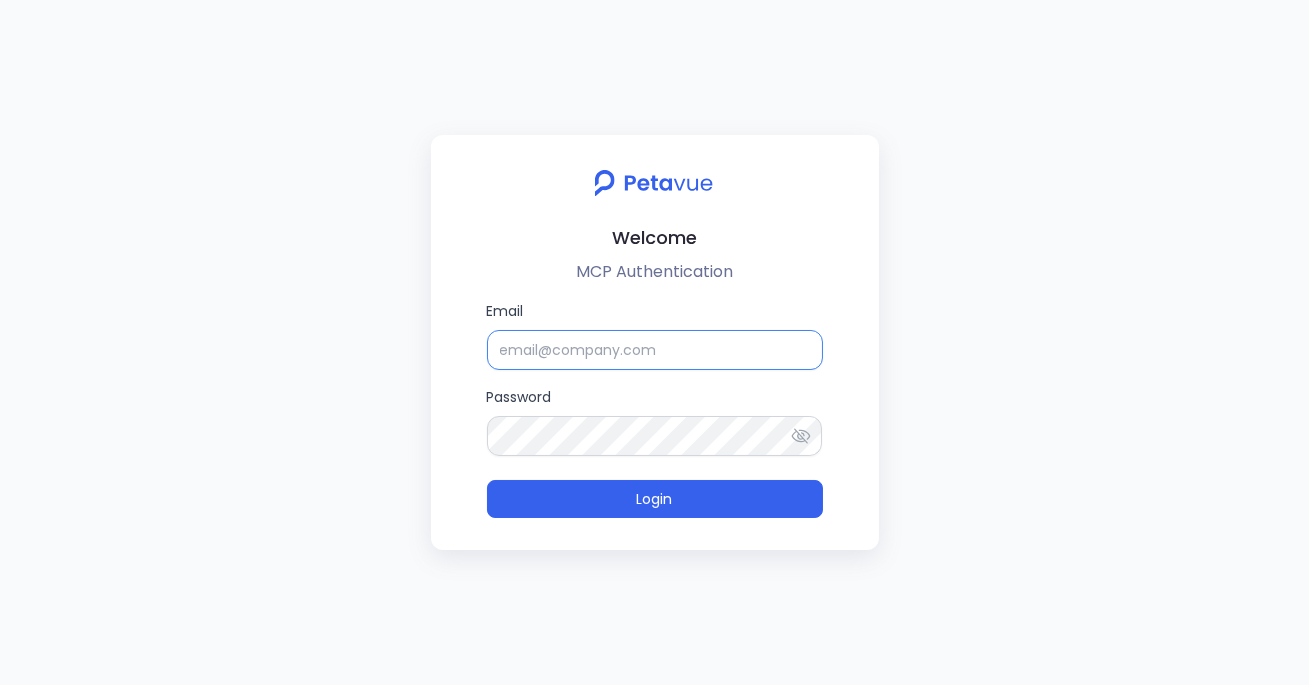 click on "Email" at bounding box center [655, 350] 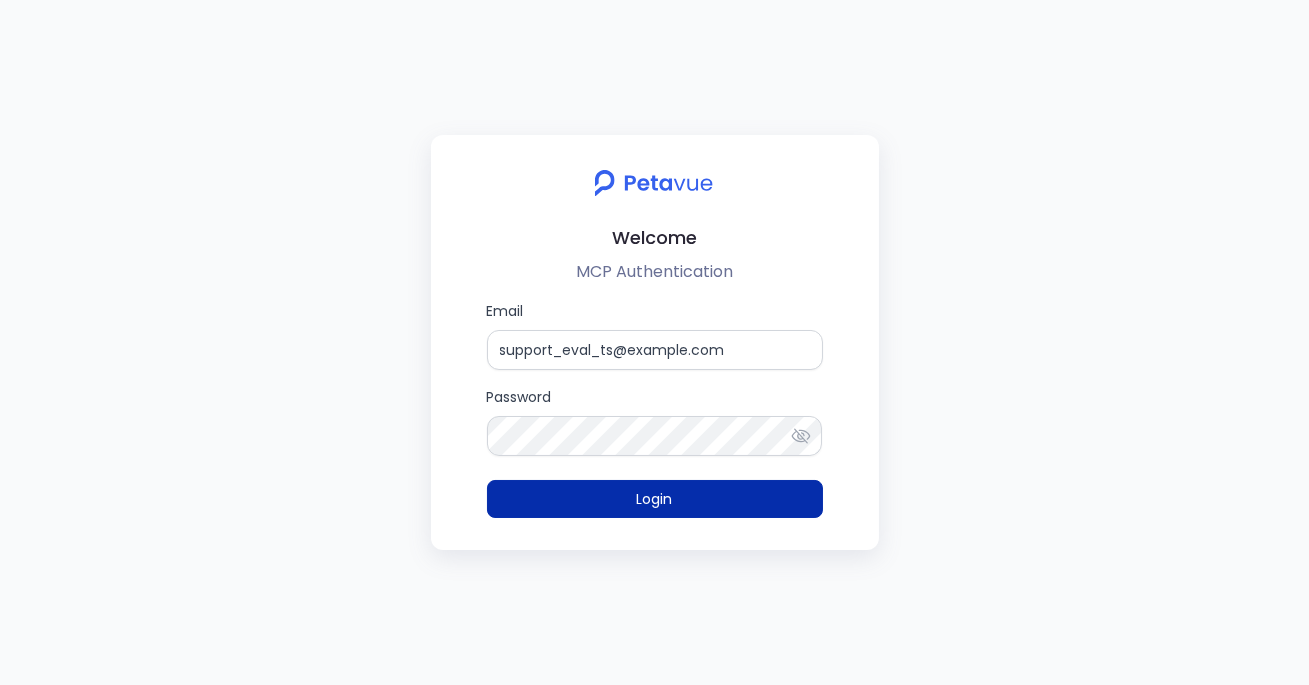 click on "Login" at bounding box center (655, 499) 